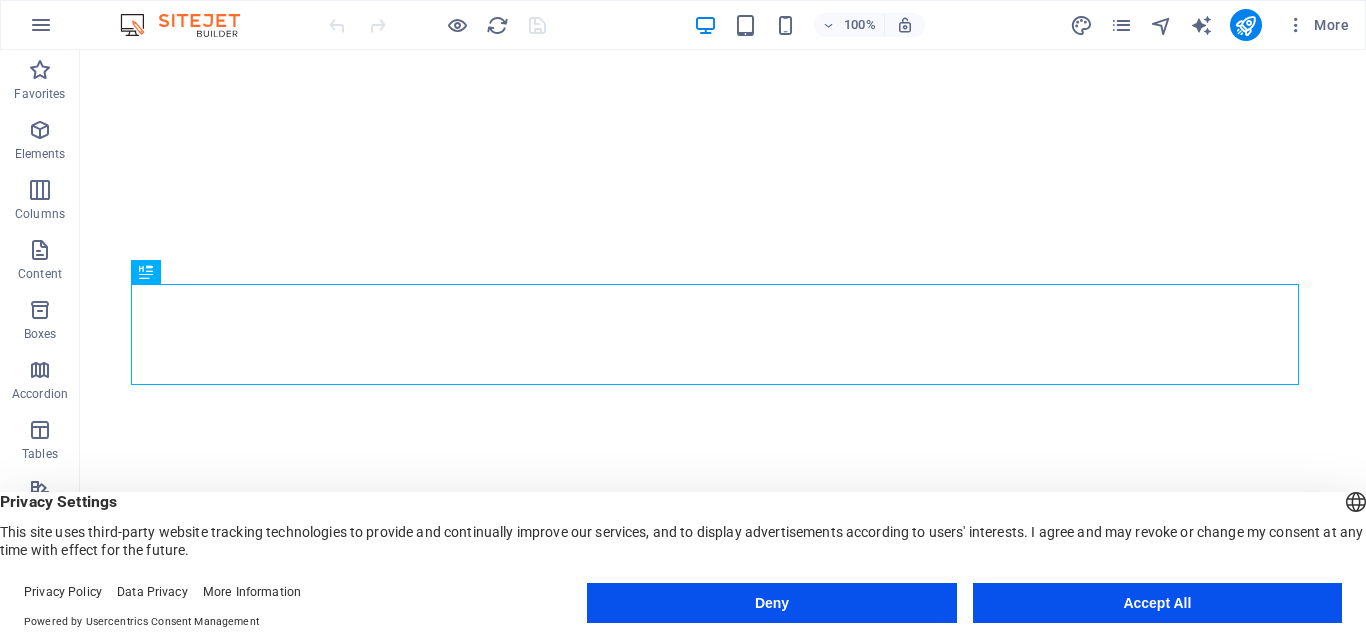 scroll, scrollTop: 0, scrollLeft: 0, axis: both 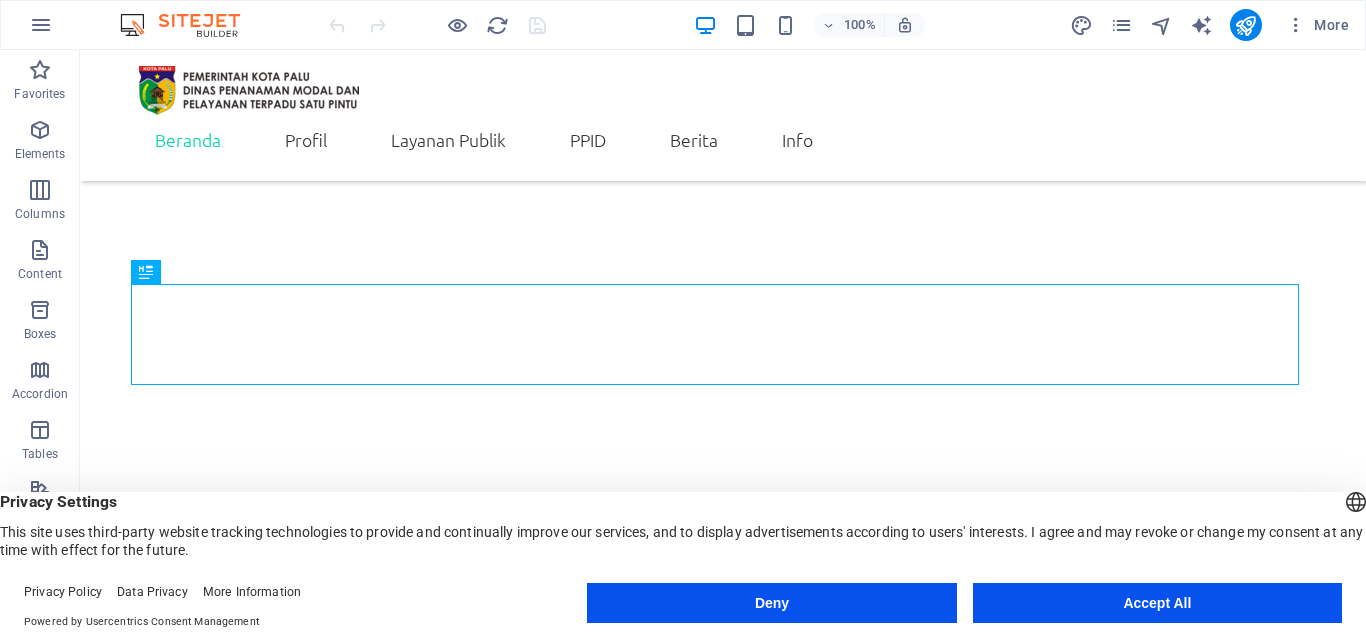 click on "Accept All" at bounding box center (1157, 603) 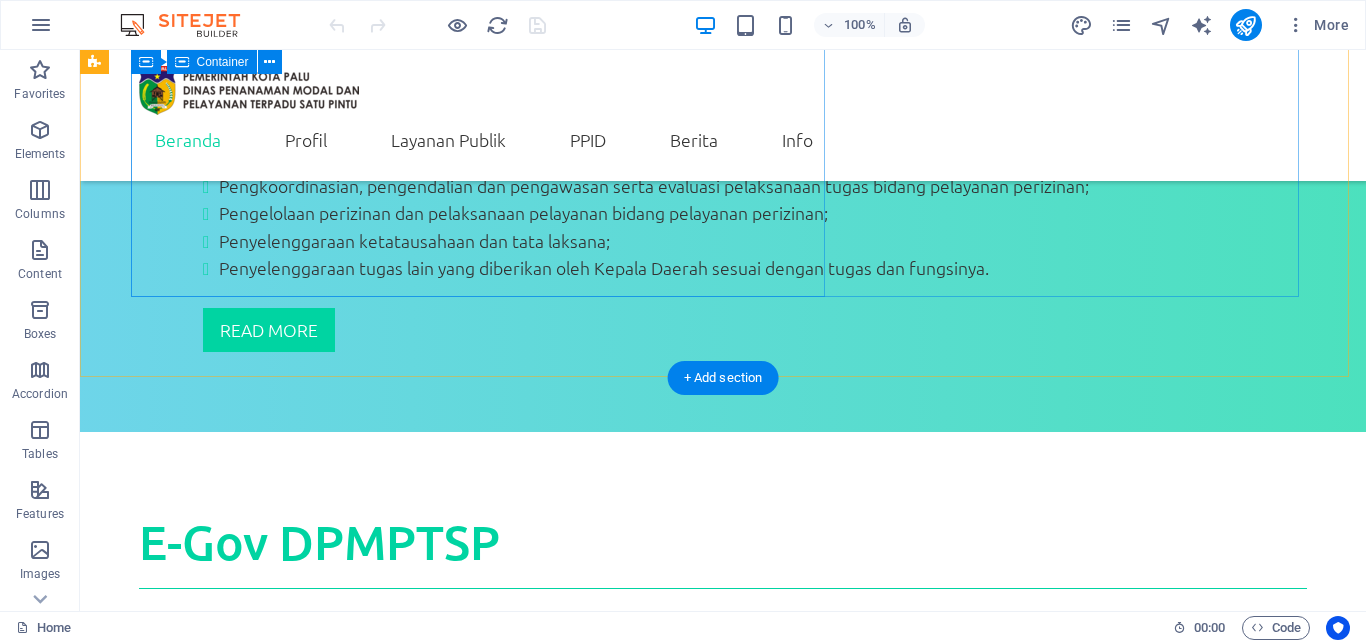 scroll, scrollTop: 4006, scrollLeft: 0, axis: vertical 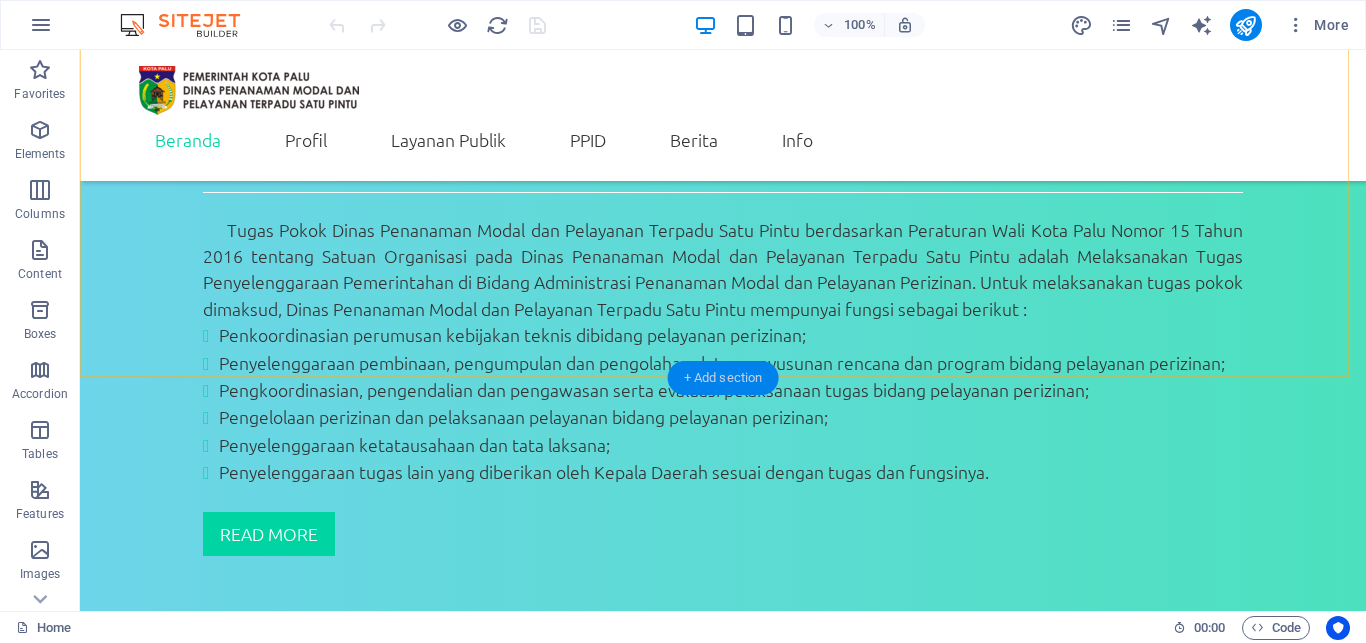 drag, startPoint x: 735, startPoint y: 370, endPoint x: 306, endPoint y: 336, distance: 430.3452 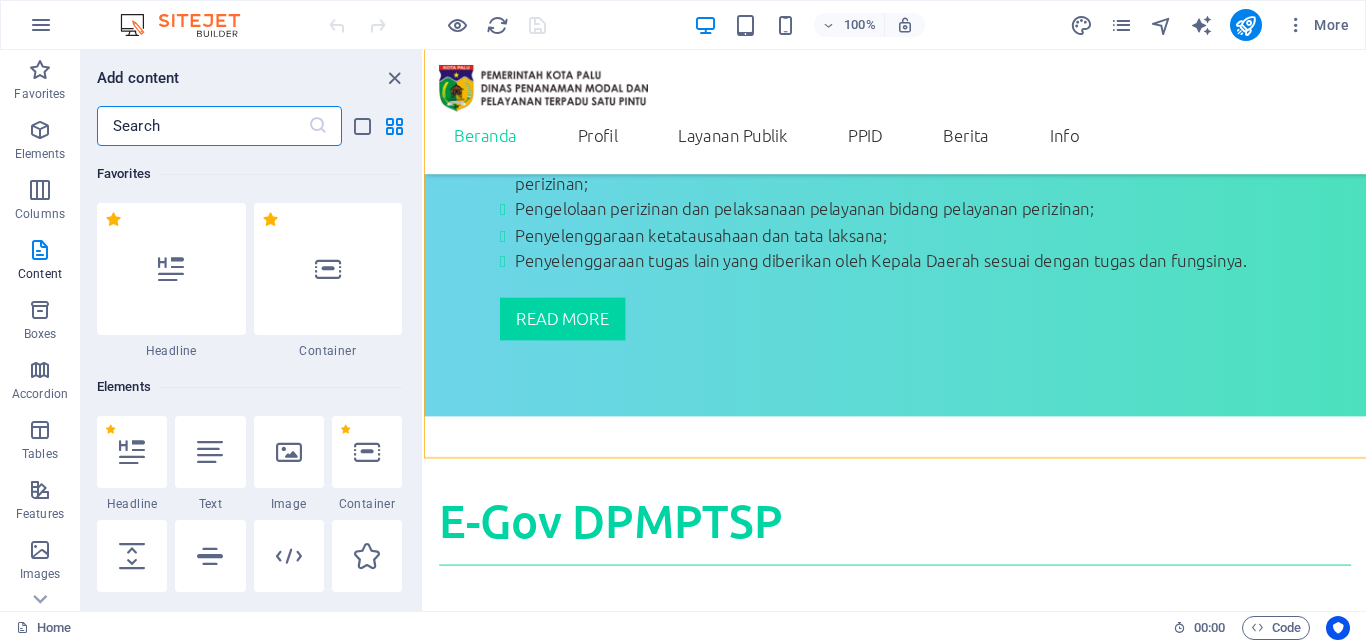 scroll, scrollTop: 3902, scrollLeft: 0, axis: vertical 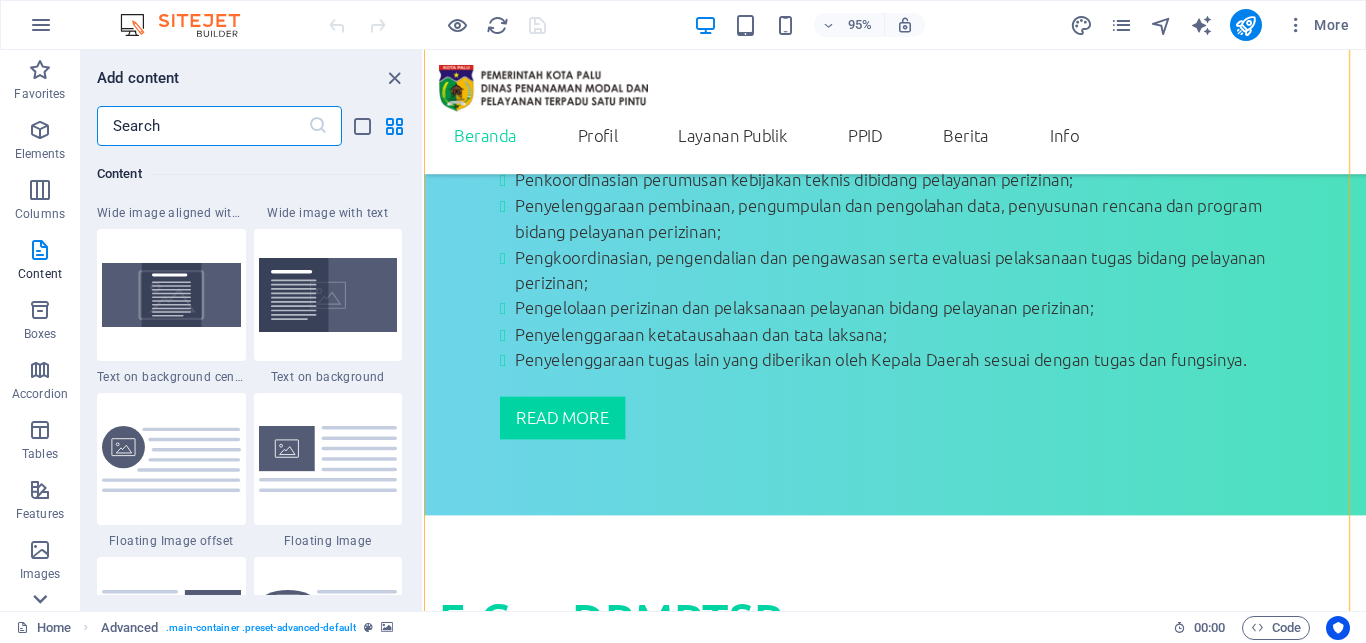 click 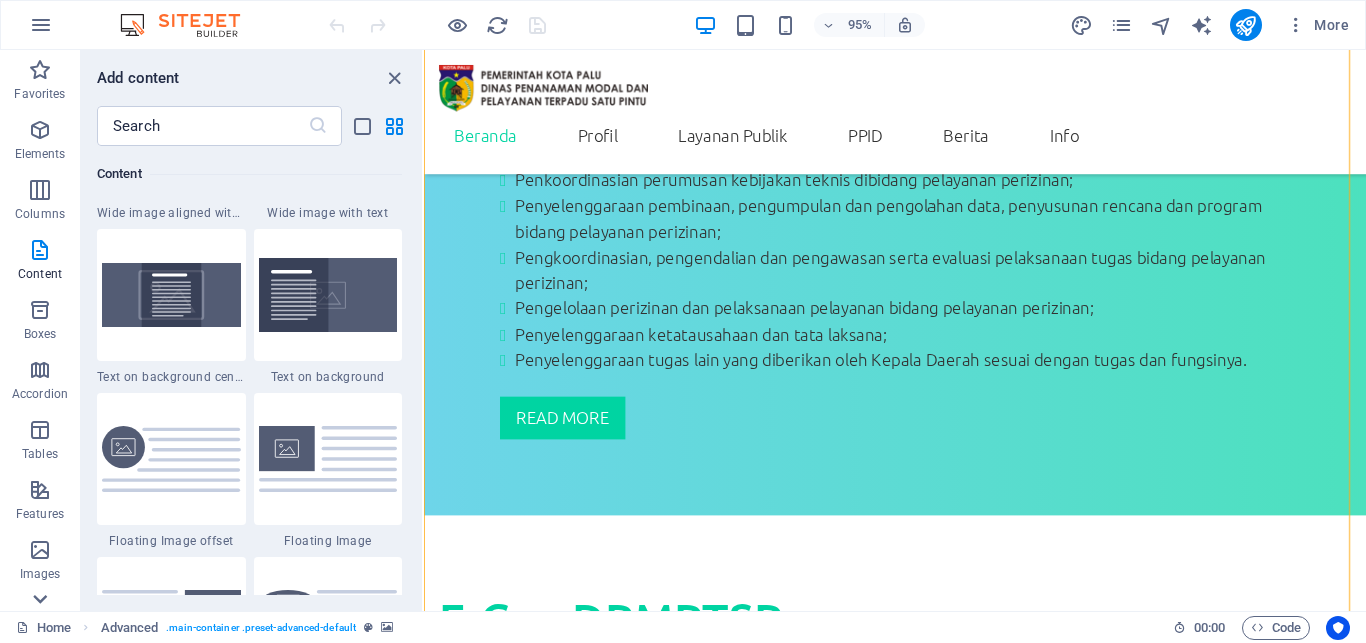 scroll, scrollTop: 339, scrollLeft: 0, axis: vertical 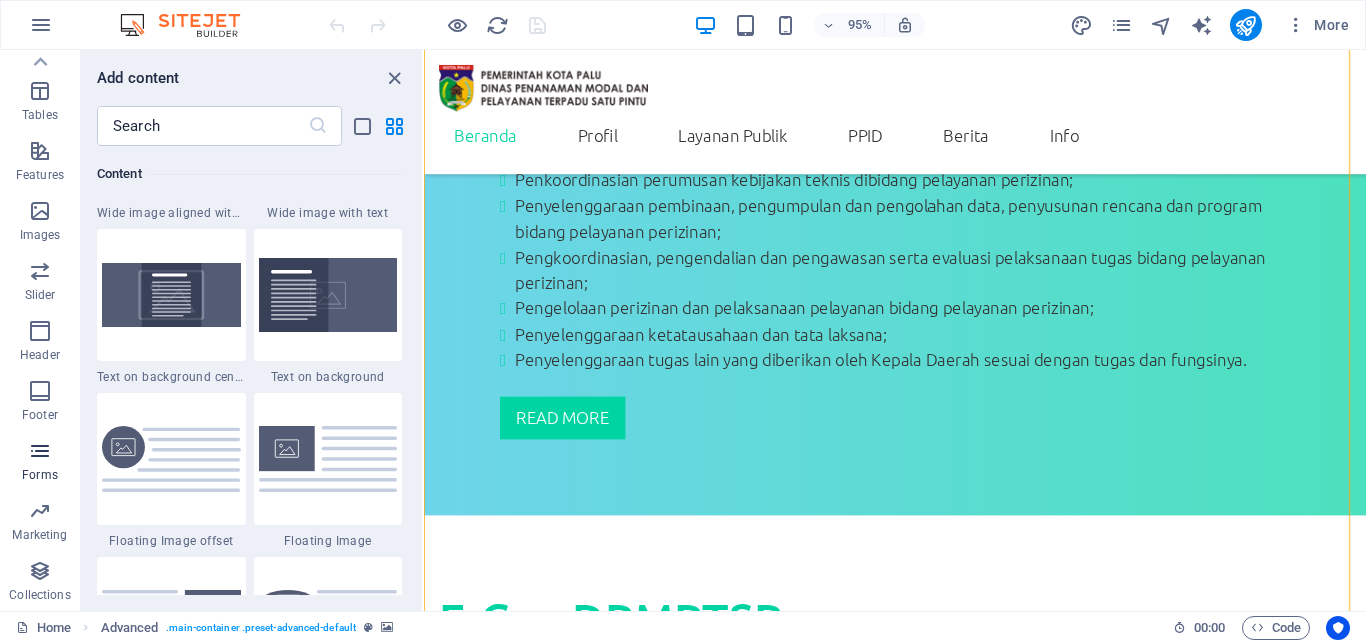click on "Forms" at bounding box center [40, 463] 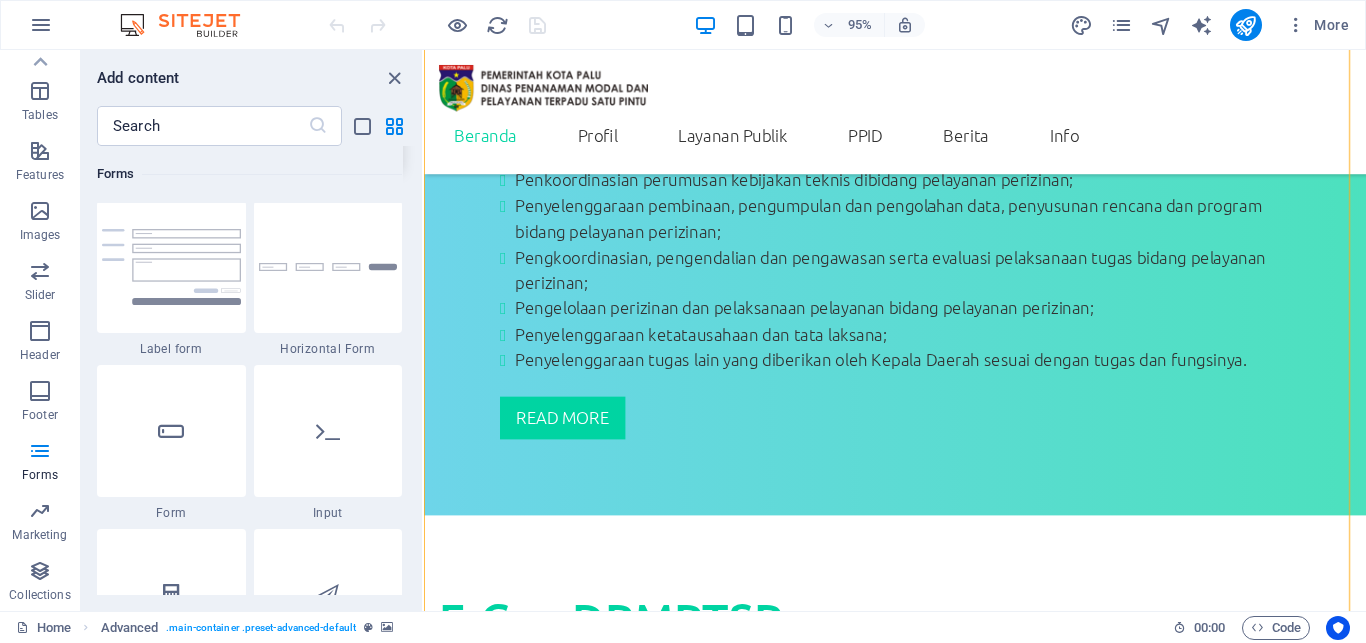 scroll, scrollTop: 14660, scrollLeft: 0, axis: vertical 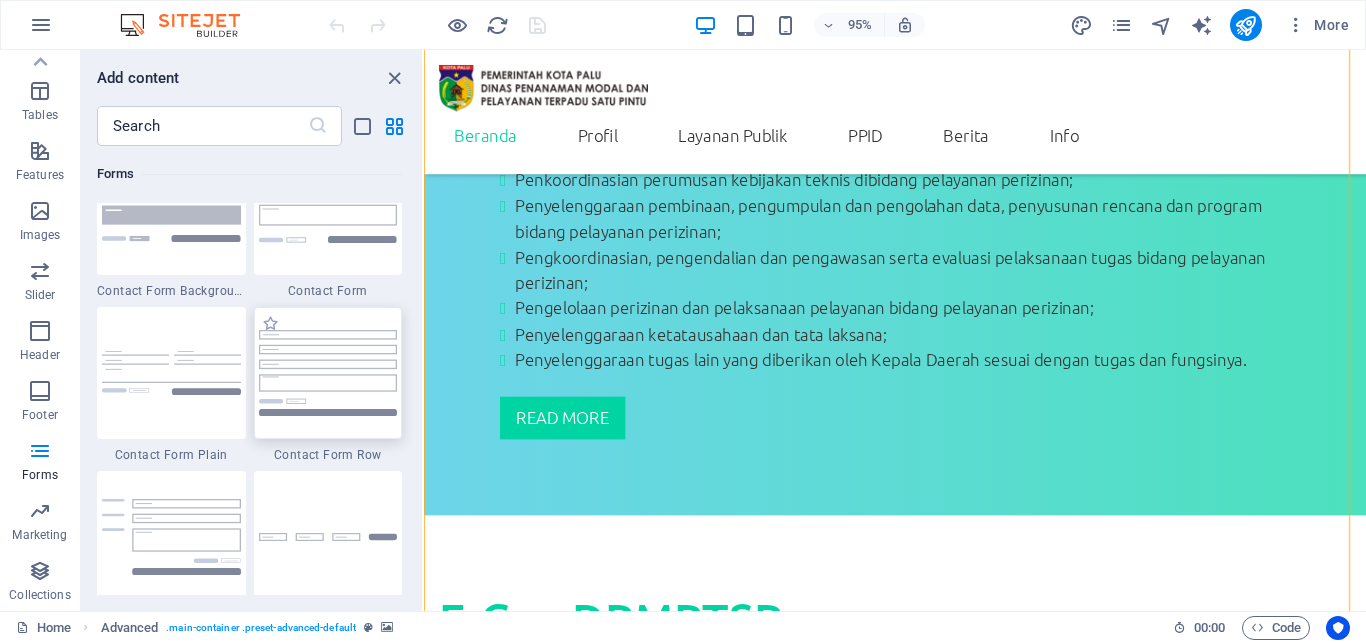 click at bounding box center [328, 372] 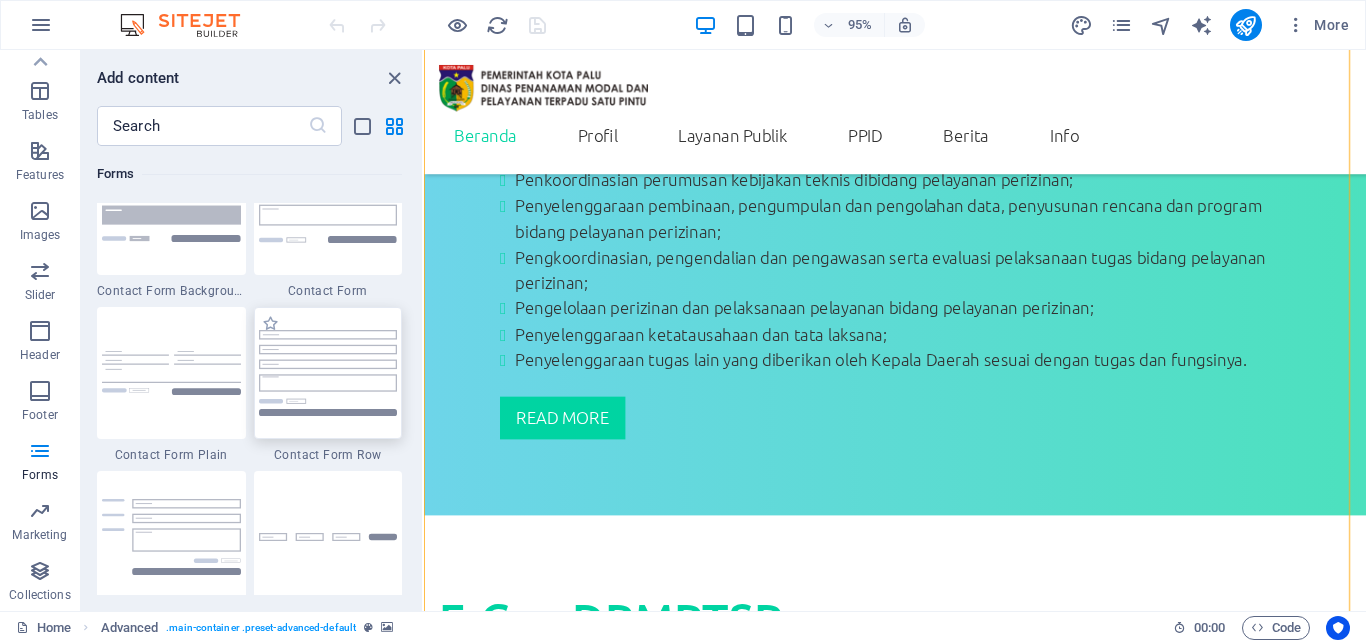 click on "Drag here to replace the existing content. Press “Ctrl” if you want to create a new element.
H2   Preset   Menu Bar   Slider   Image   Slider   Text   Container   Preset   Container   H4   Preset   Container   Container   Text   Container   Container   Image   Preset   Container   Advanced   Container   Container   Advanced   Advanced   Container   H2   Container   H2   Spacer   Text" at bounding box center (895, 330) 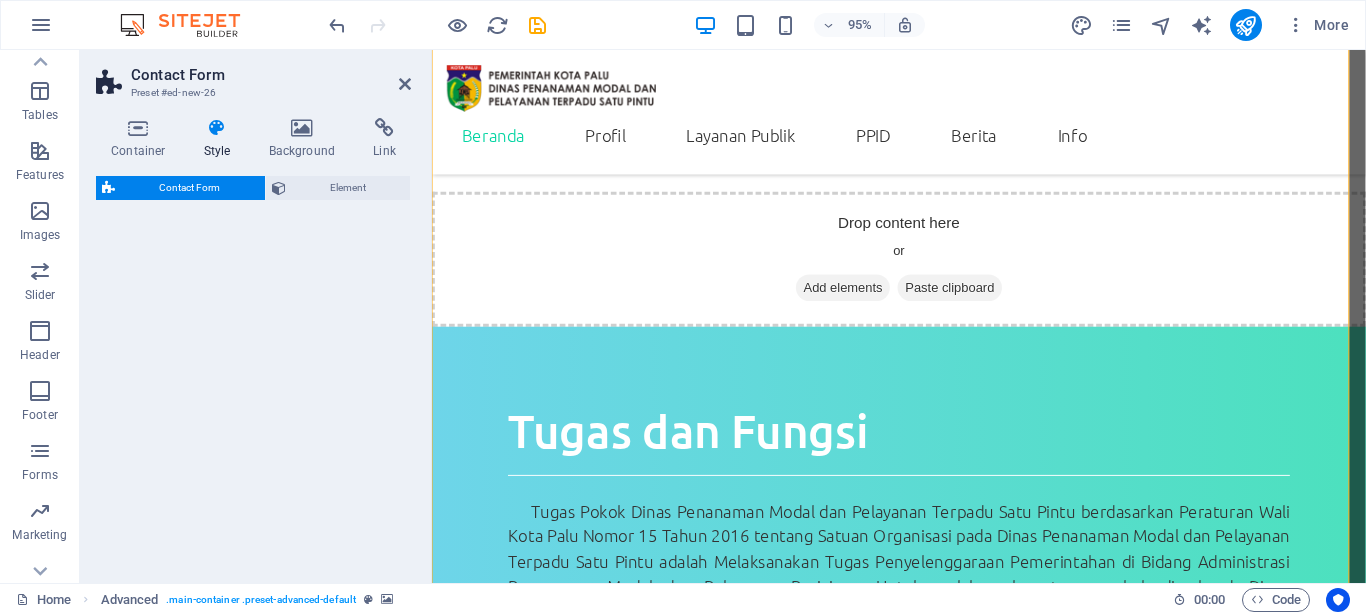 scroll, scrollTop: 4690, scrollLeft: 0, axis: vertical 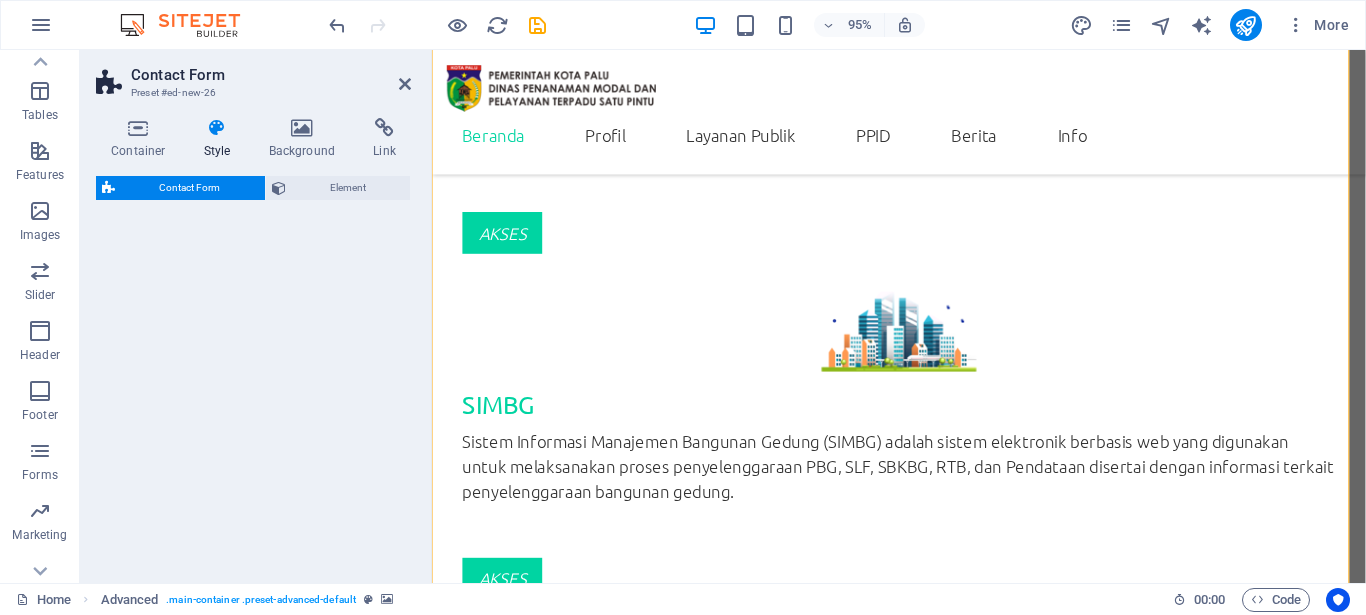 select on "rem" 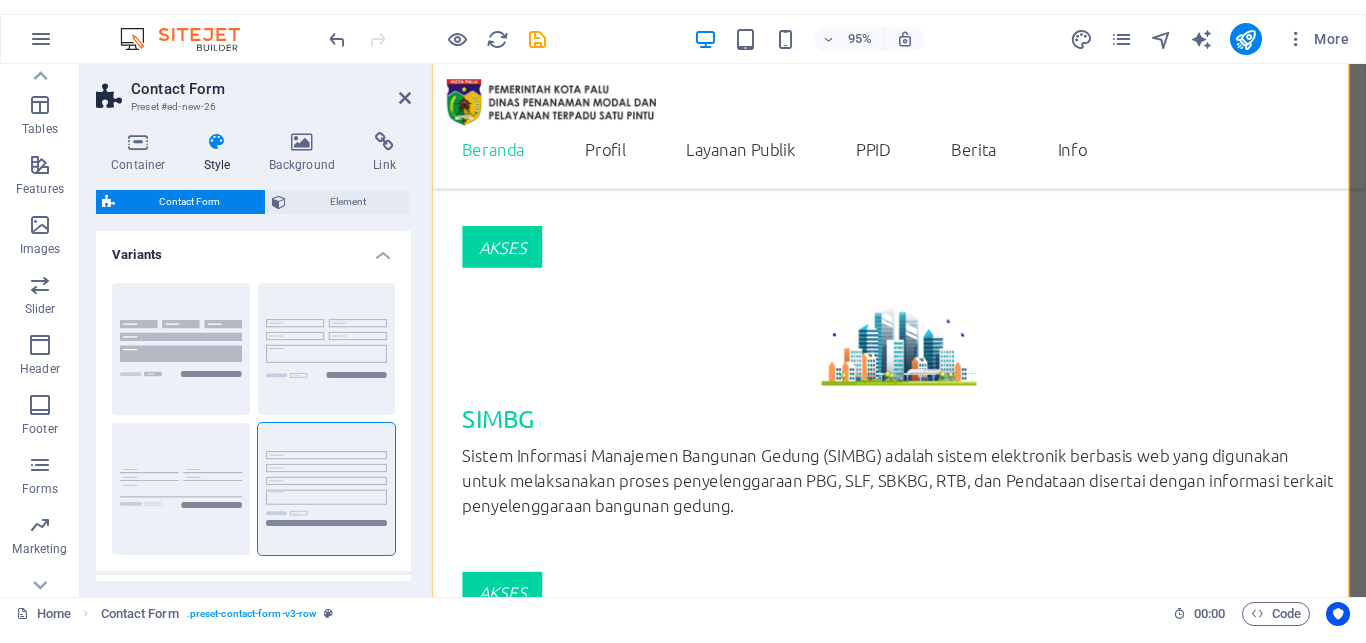 scroll, scrollTop: 339, scrollLeft: 0, axis: vertical 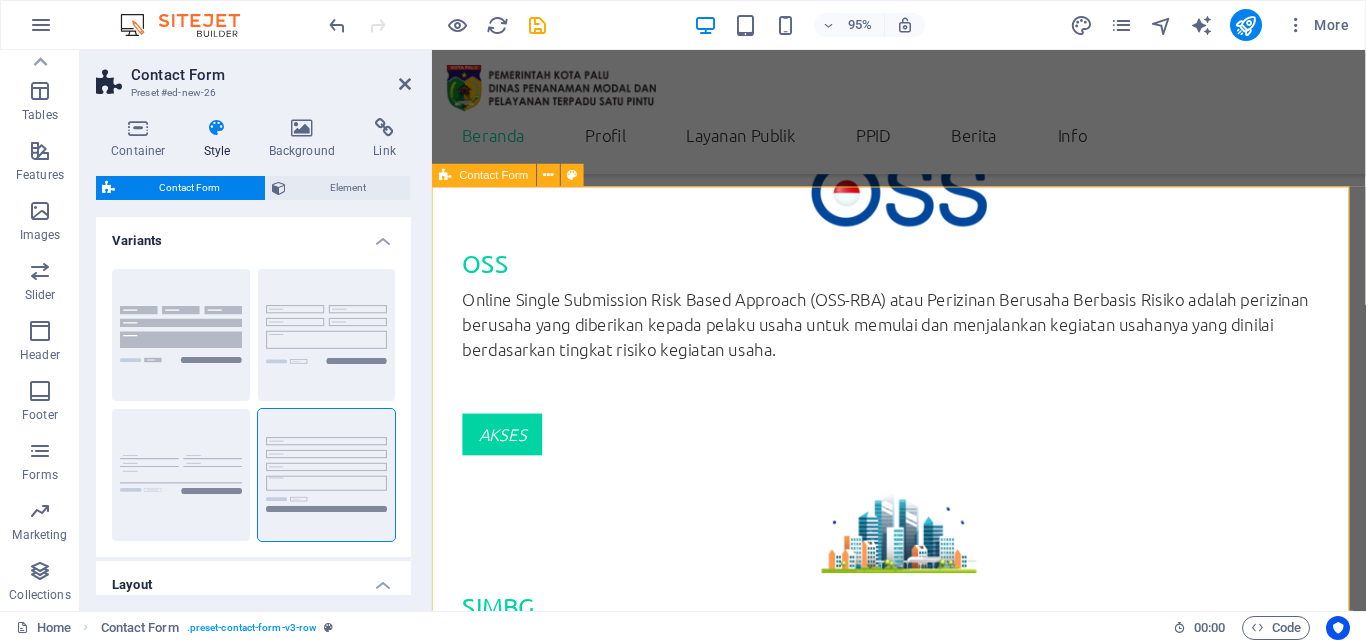 click on "Contact Form" at bounding box center (494, 175) 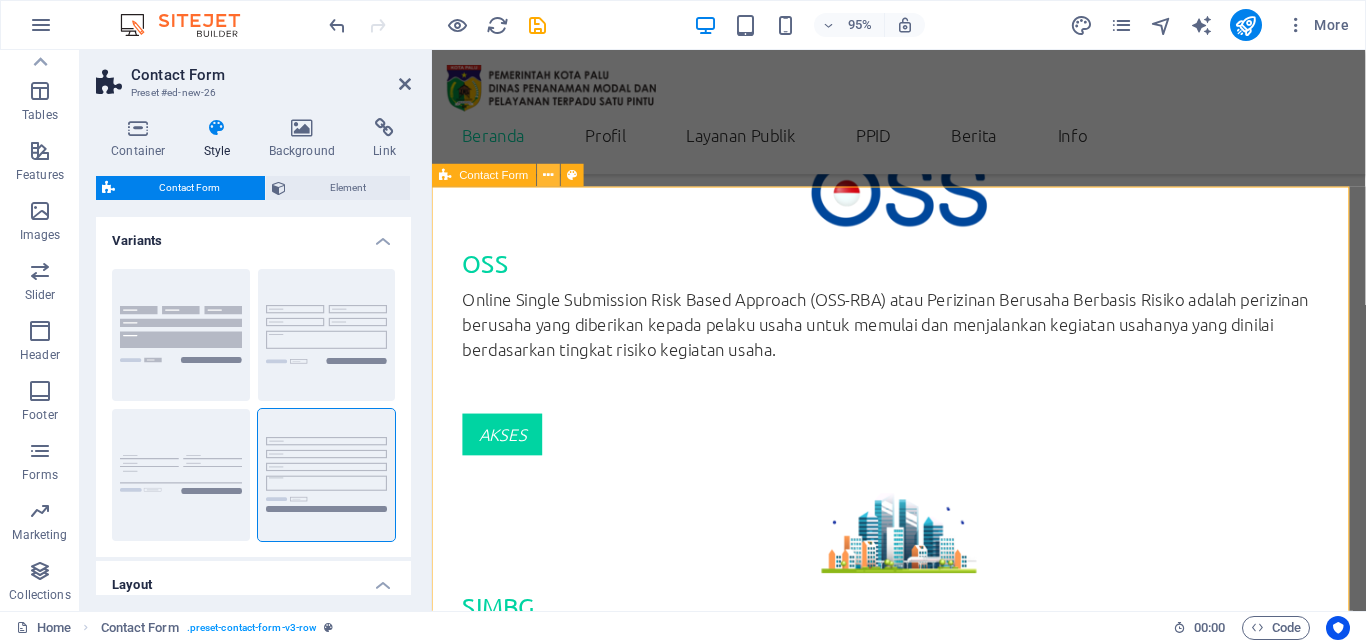 click at bounding box center (548, 175) 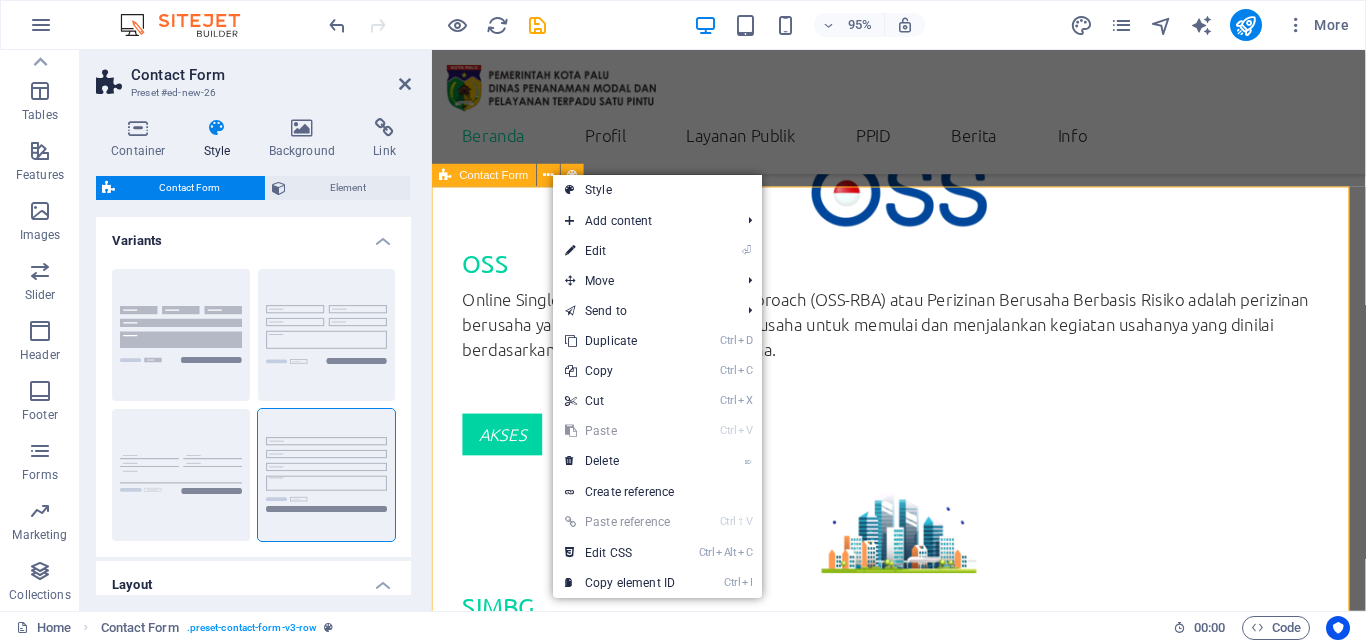 click on "Contact Form" at bounding box center [494, 175] 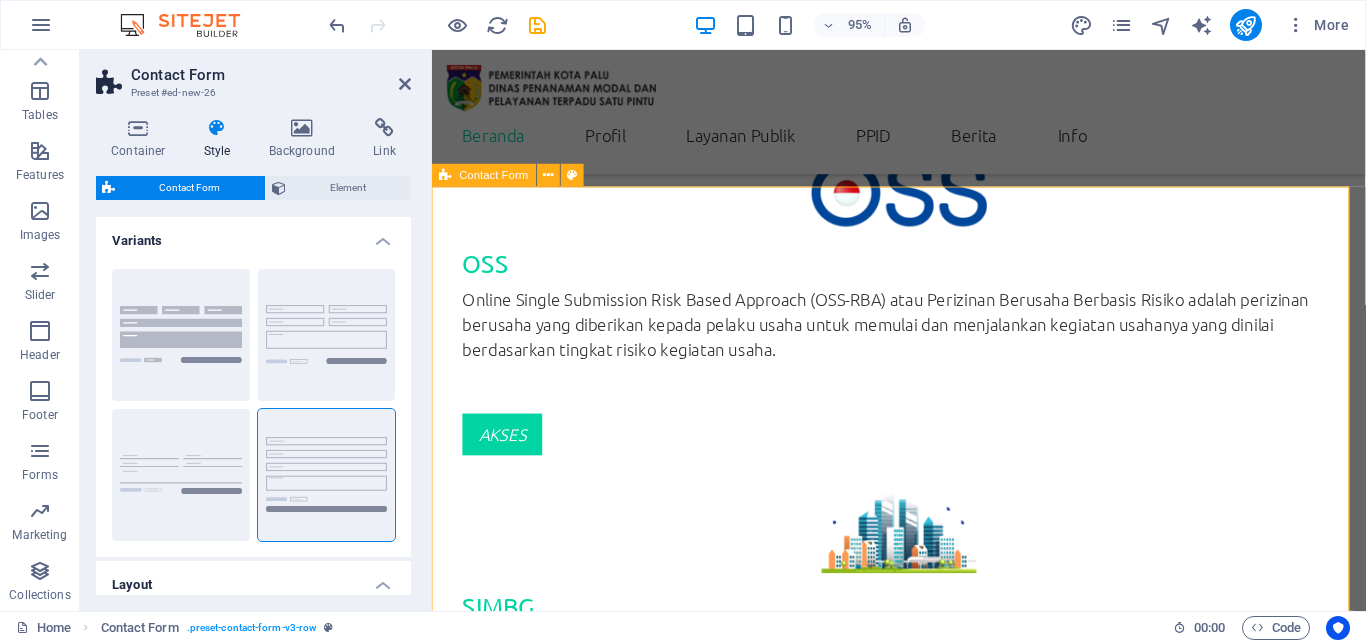 click on "Contact Form" at bounding box center [494, 175] 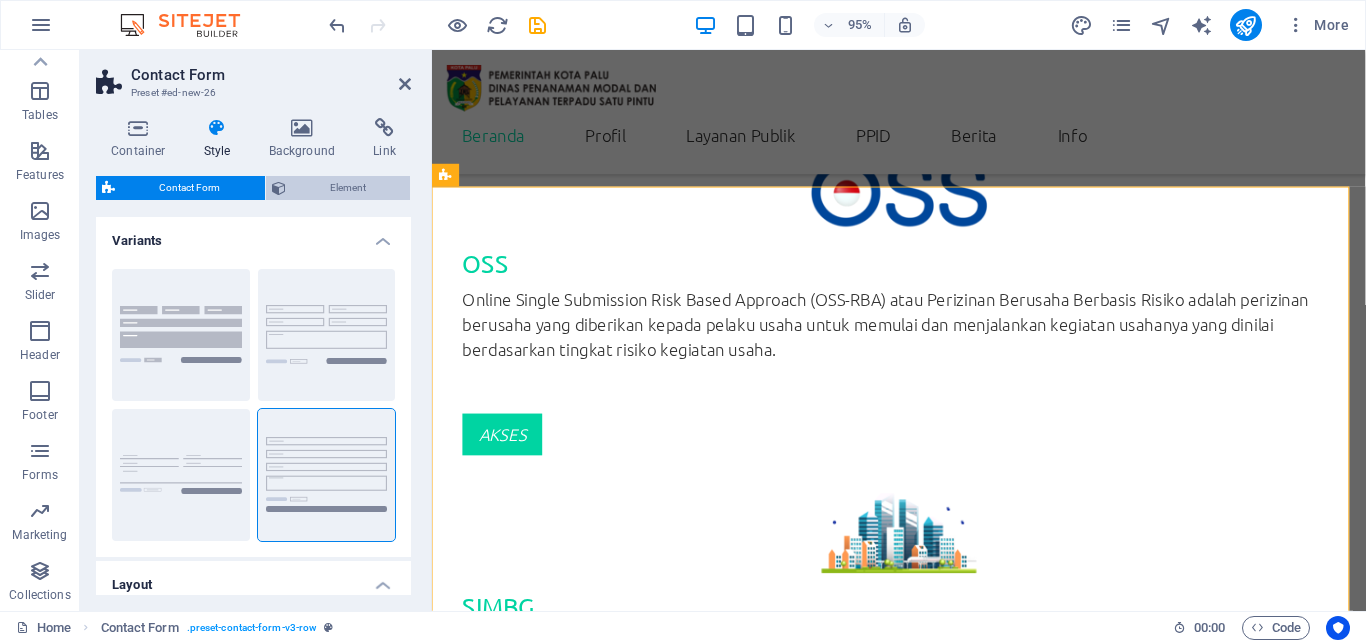 click on "Element" at bounding box center (348, 188) 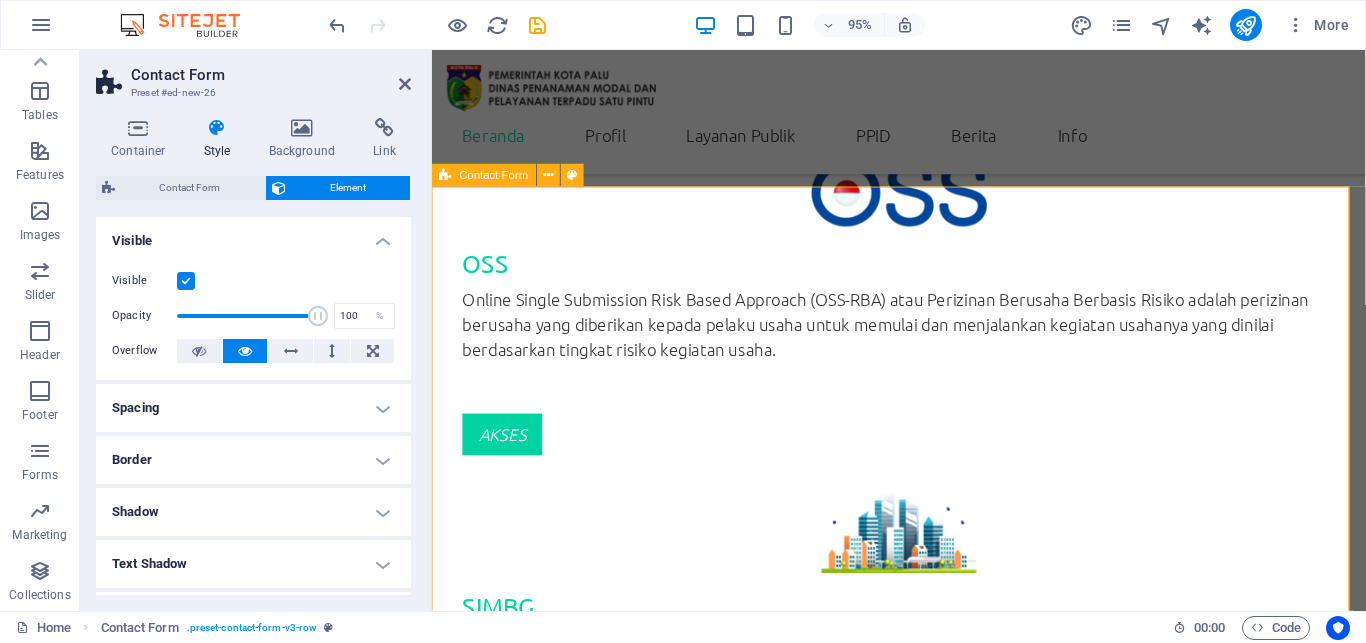 click on "{{ 'content.forms.privacy'|trans }} Unreadable? Load new Submit" at bounding box center [923, 6249] 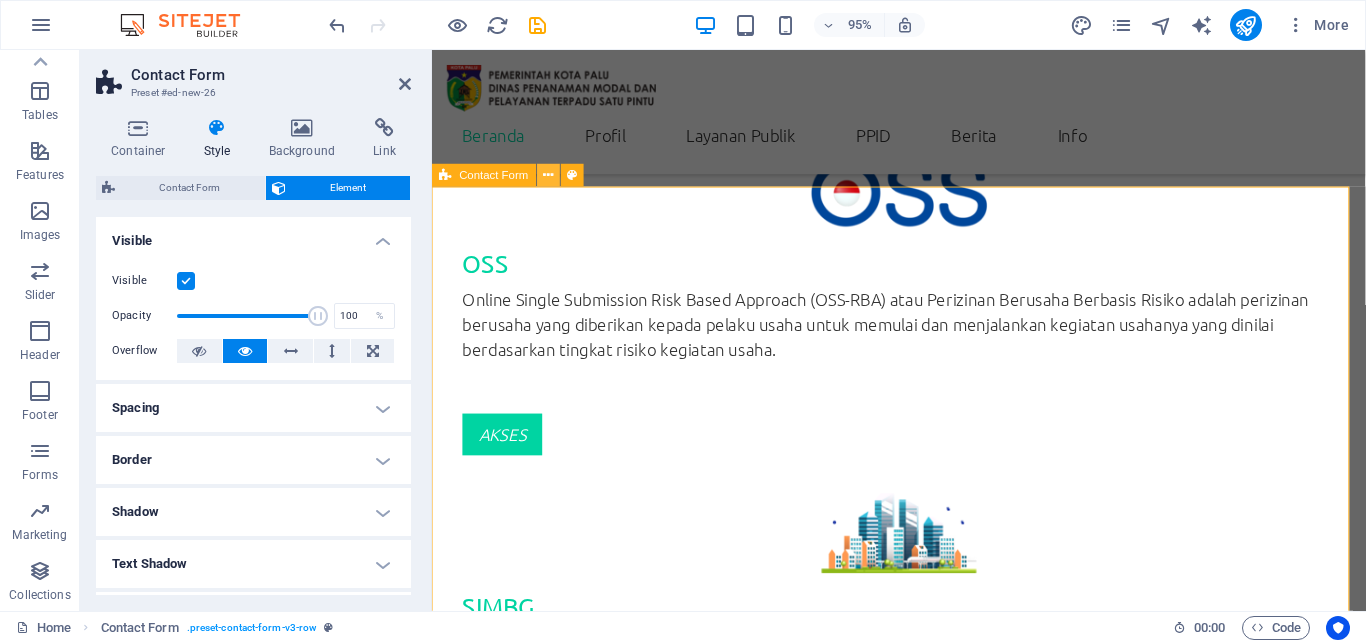 click at bounding box center (548, 175) 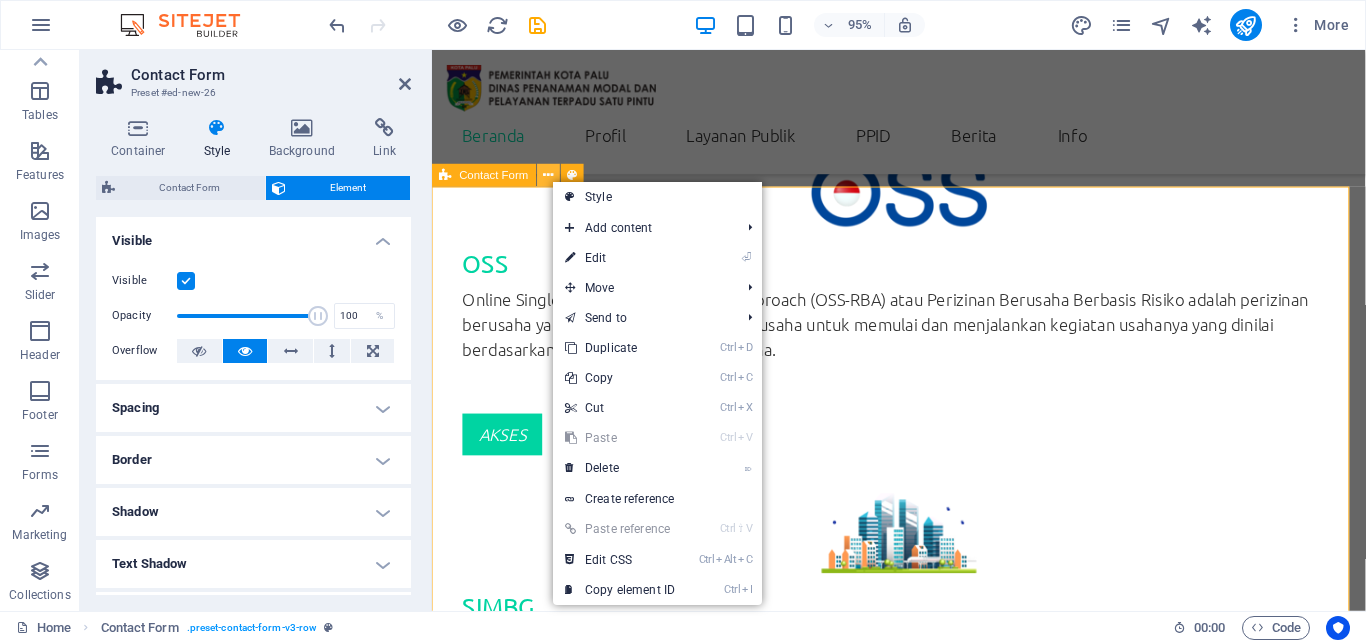 click at bounding box center [548, 175] 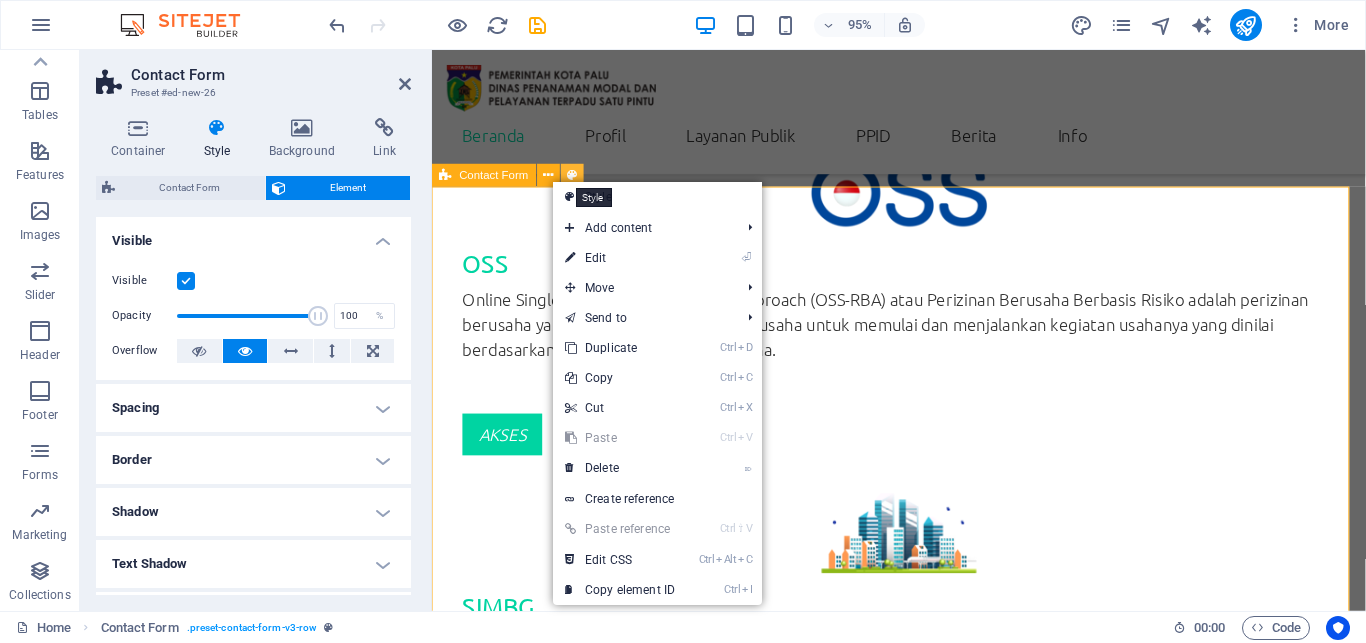 click at bounding box center (572, 175) 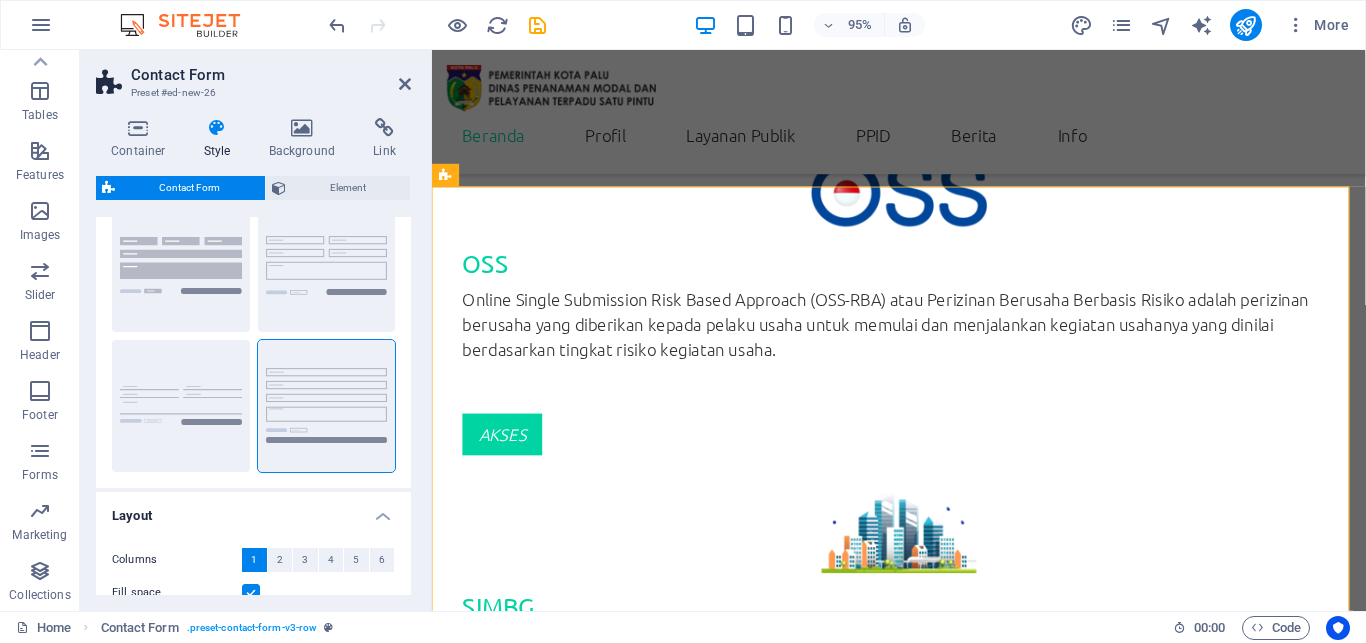 scroll, scrollTop: 0, scrollLeft: 0, axis: both 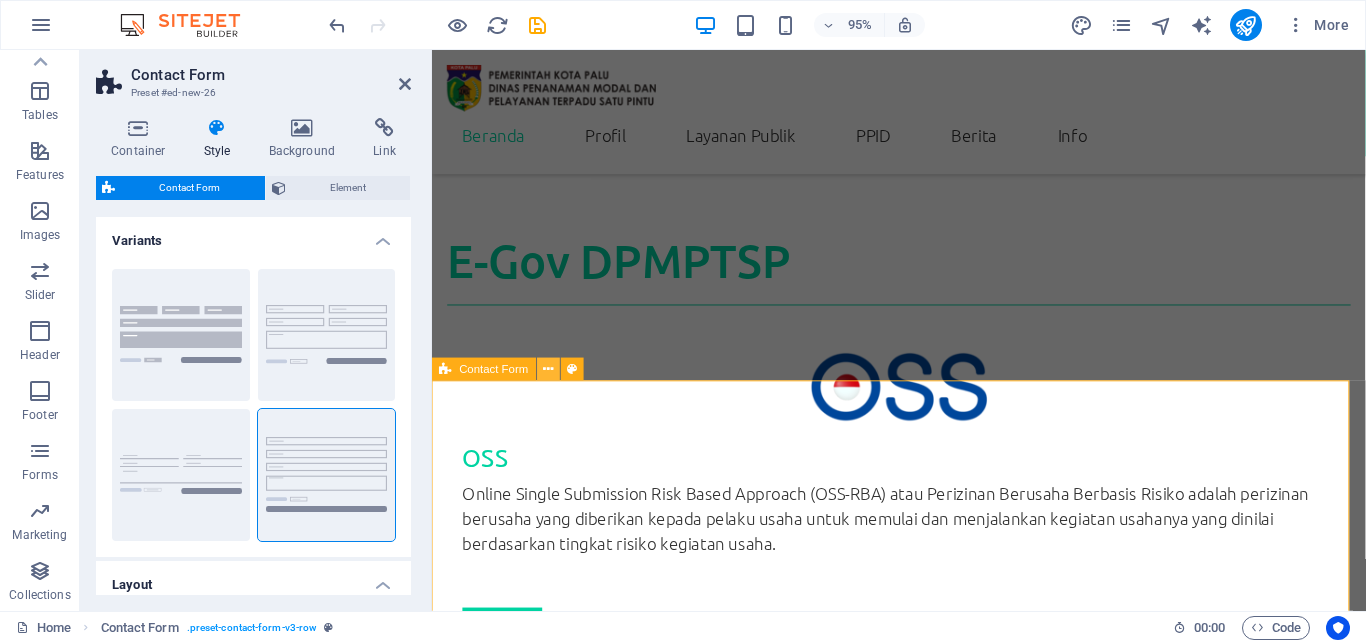 click at bounding box center (548, 369) 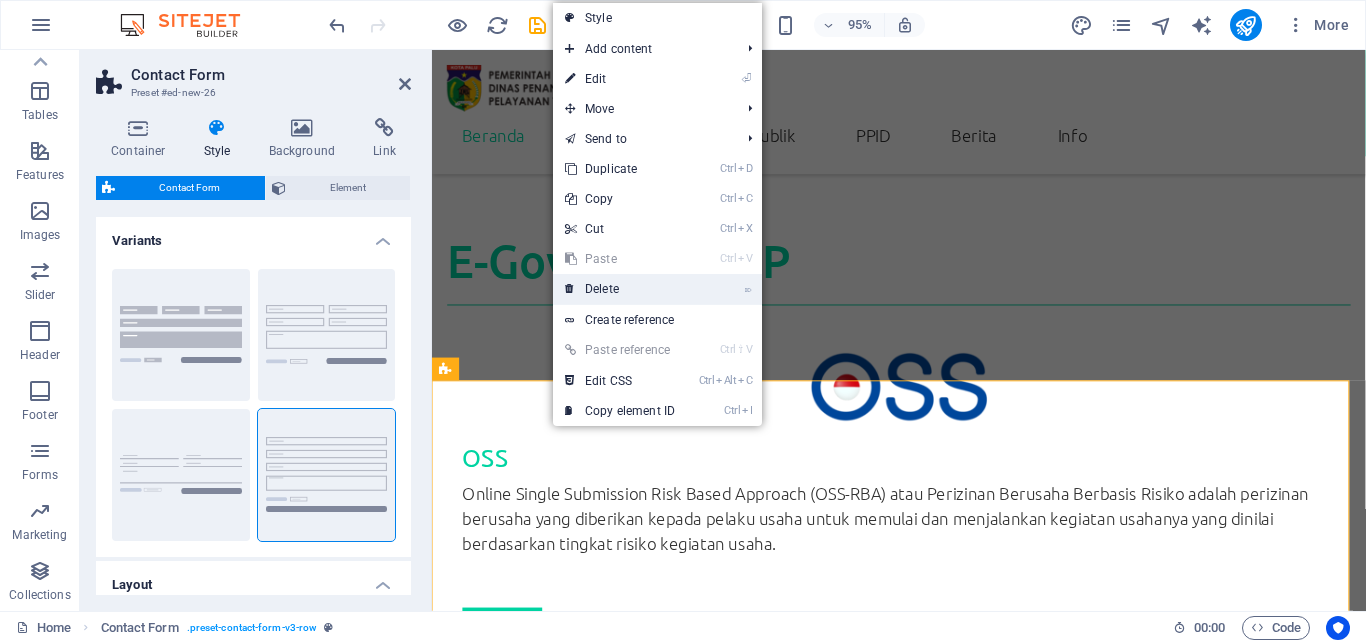 click on "⌦  Delete" at bounding box center [620, 289] 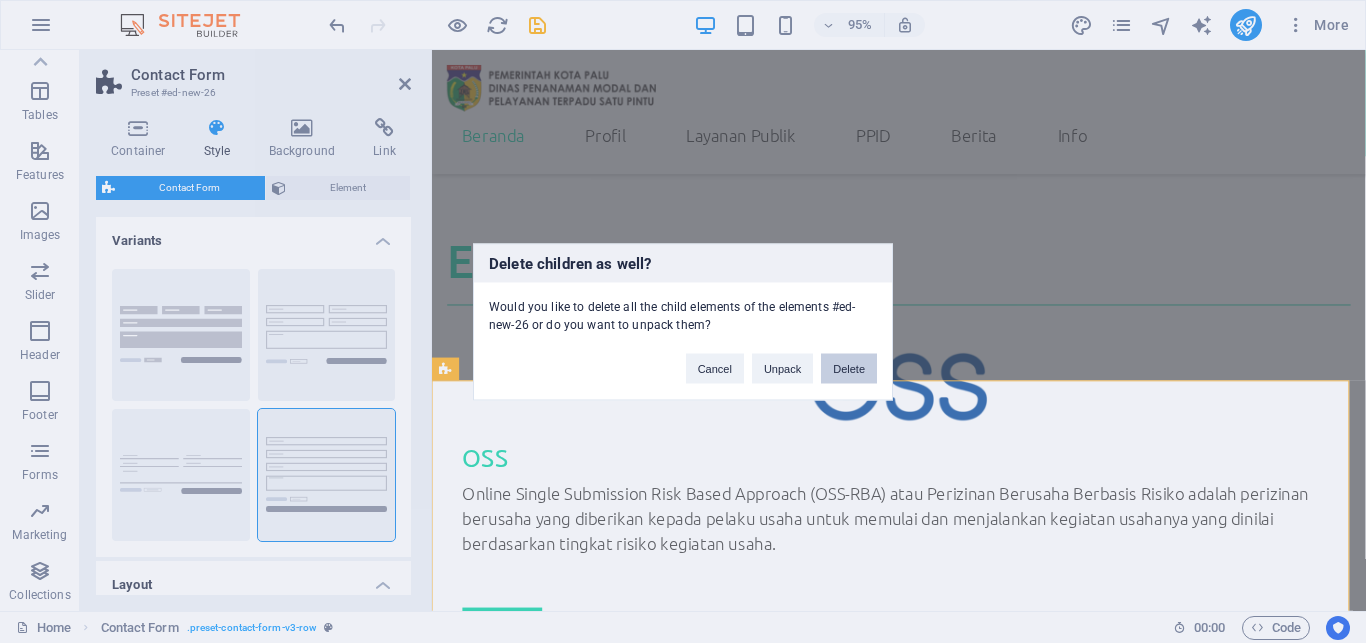 click on "Delete" at bounding box center (849, 368) 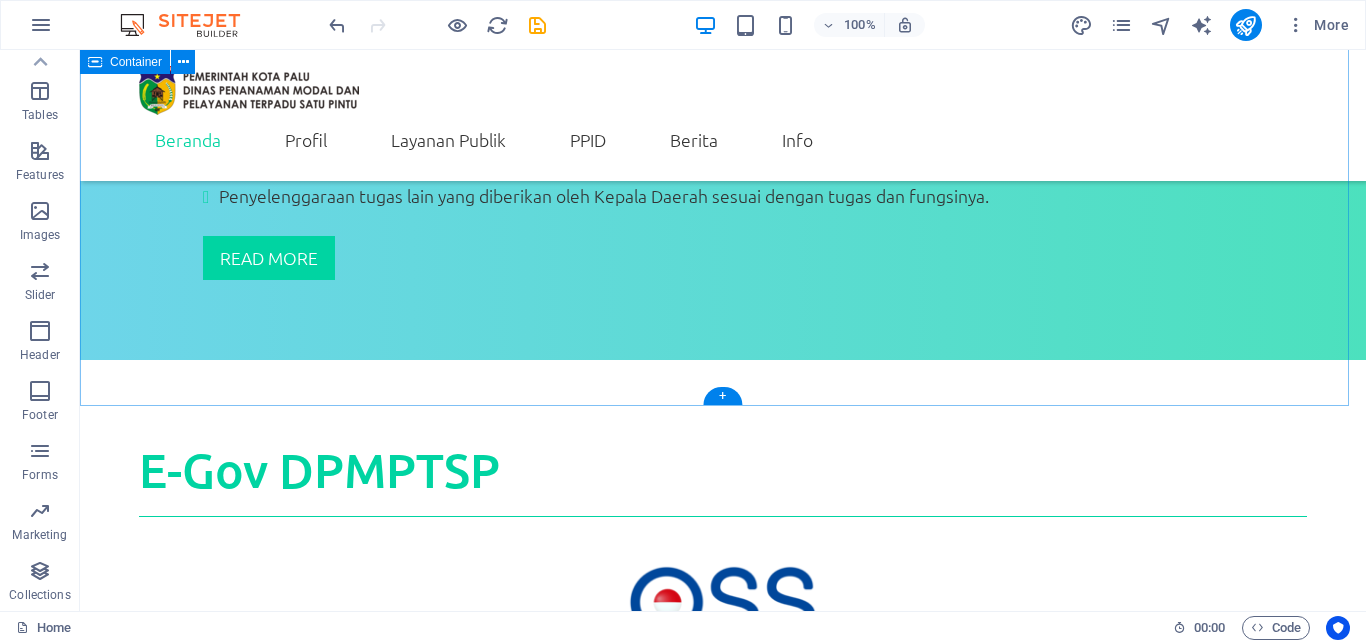 scroll, scrollTop: 4388, scrollLeft: 0, axis: vertical 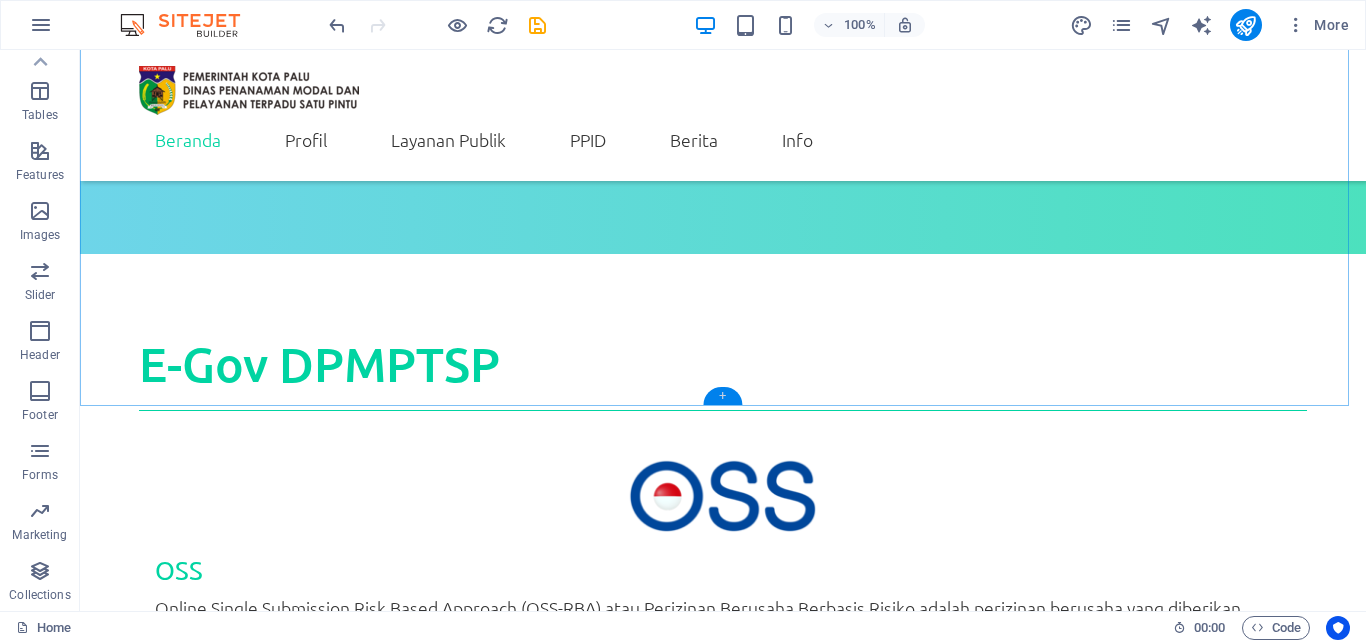 click on "+" at bounding box center (722, 396) 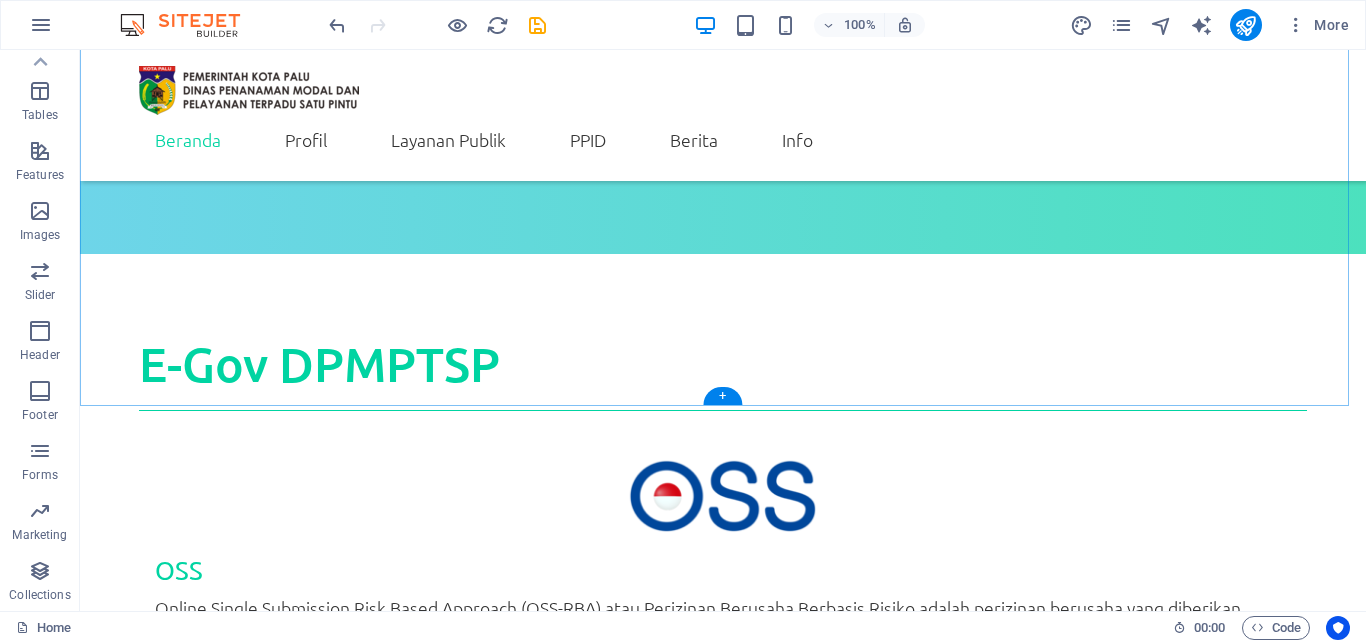 click on "Senin [TIME] - [TIME] [TIME_ZONE] SELASA [TIME] - [TIME] [TIME_ZONE] RABU [TIME] - [TIME] [TIME_ZONE] KAMIS [TIME] - [TIME] [TIME_ZONE] JUMAT [TIME] - [TIME]" at bounding box center (723, 7216) 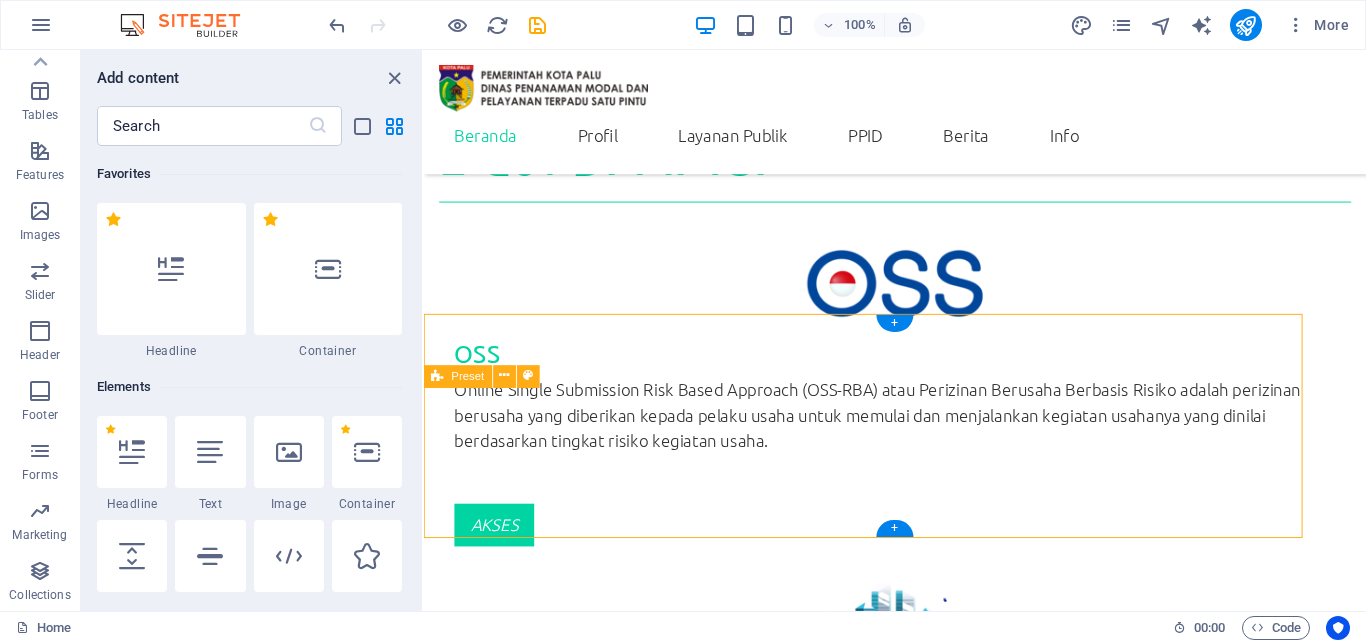 scroll, scrollTop: 4767, scrollLeft: 0, axis: vertical 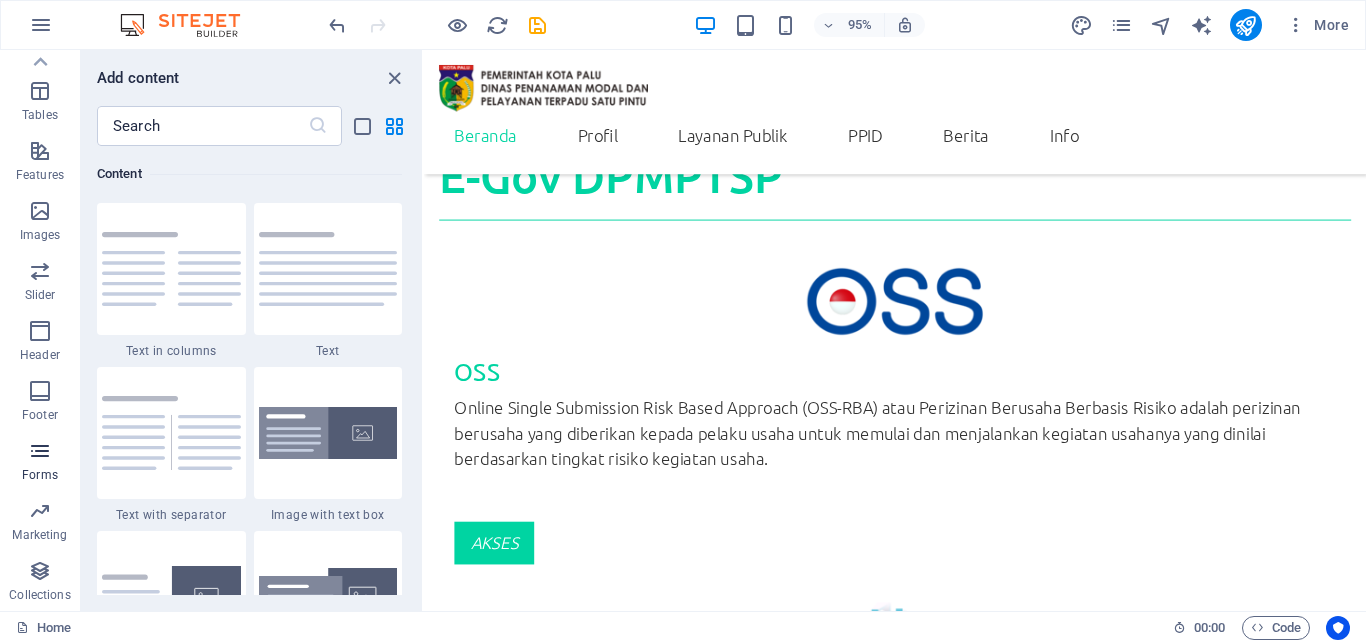 click at bounding box center [40, 451] 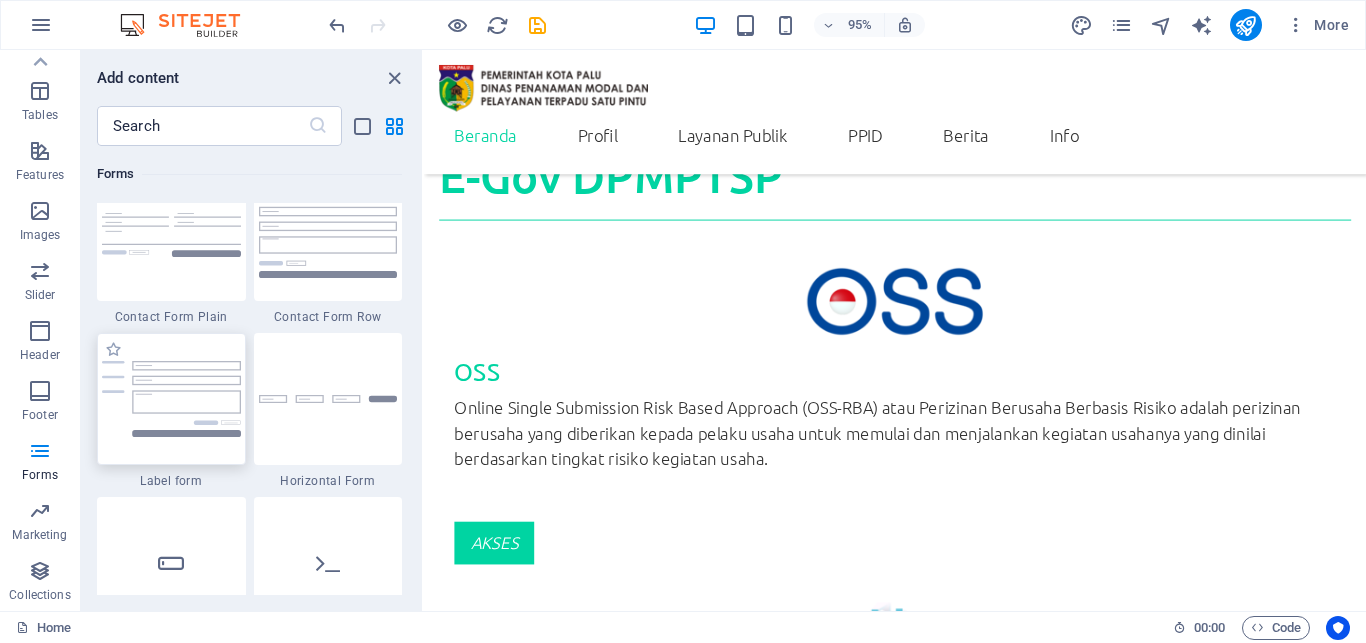 scroll, scrollTop: 14750, scrollLeft: 0, axis: vertical 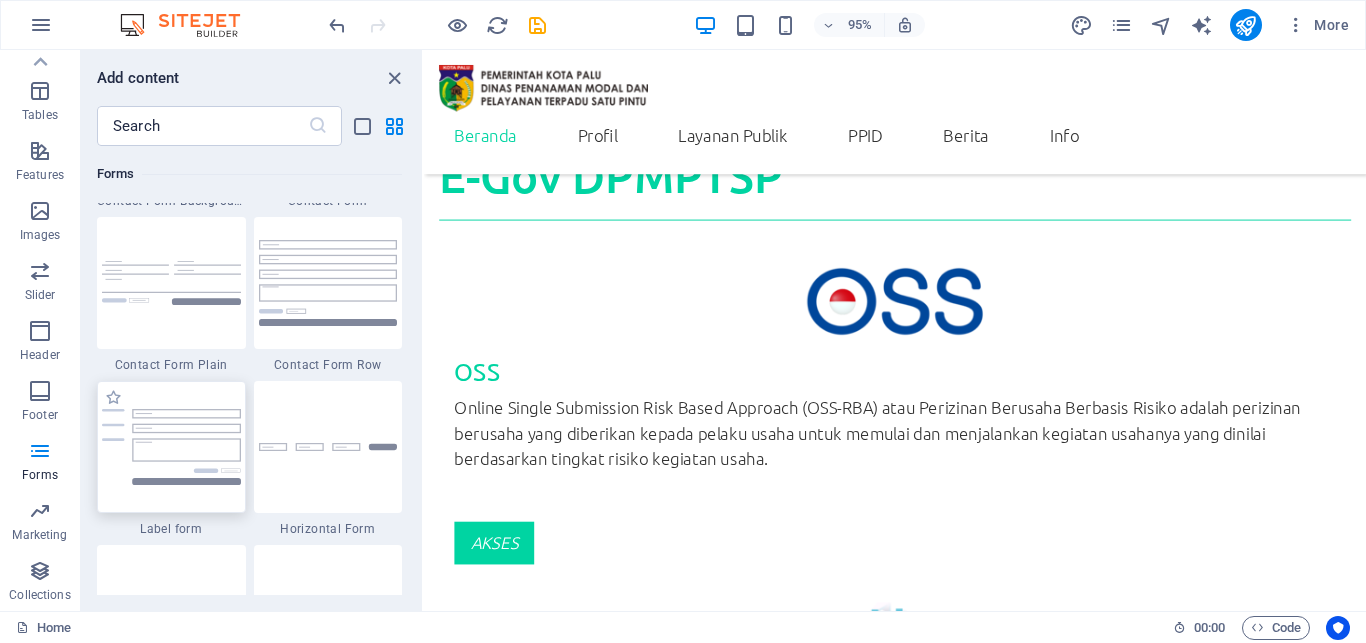 click at bounding box center (171, 447) 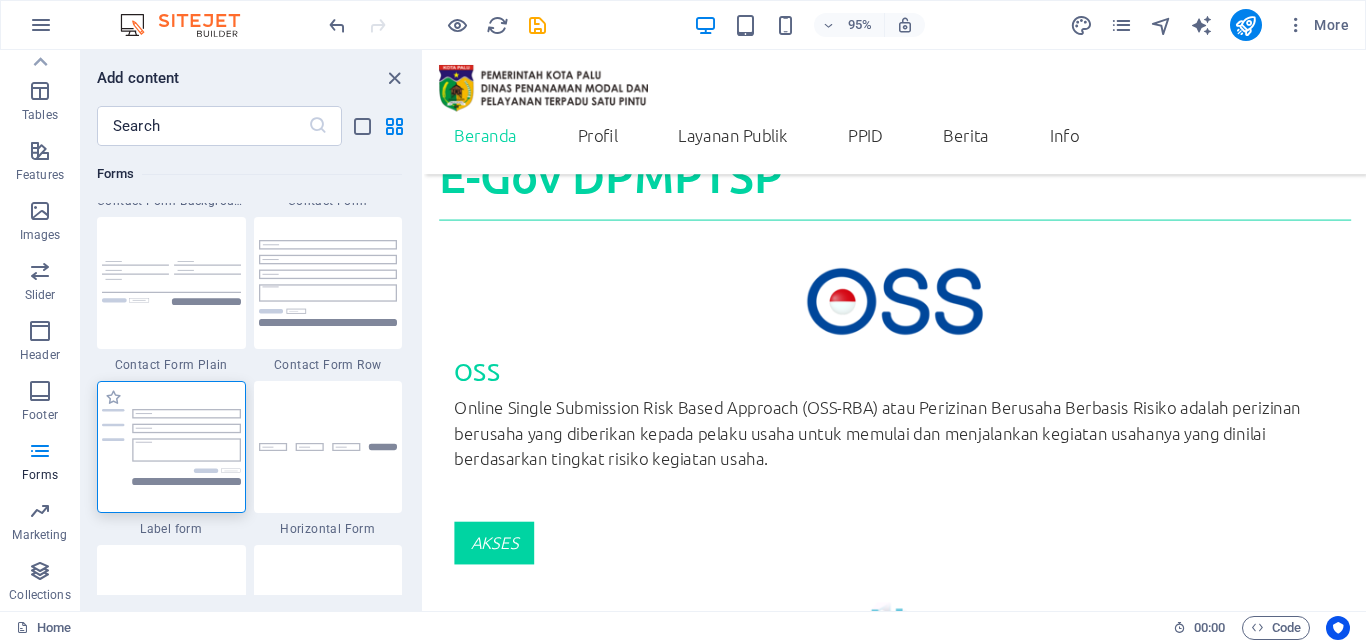 click at bounding box center [171, 447] 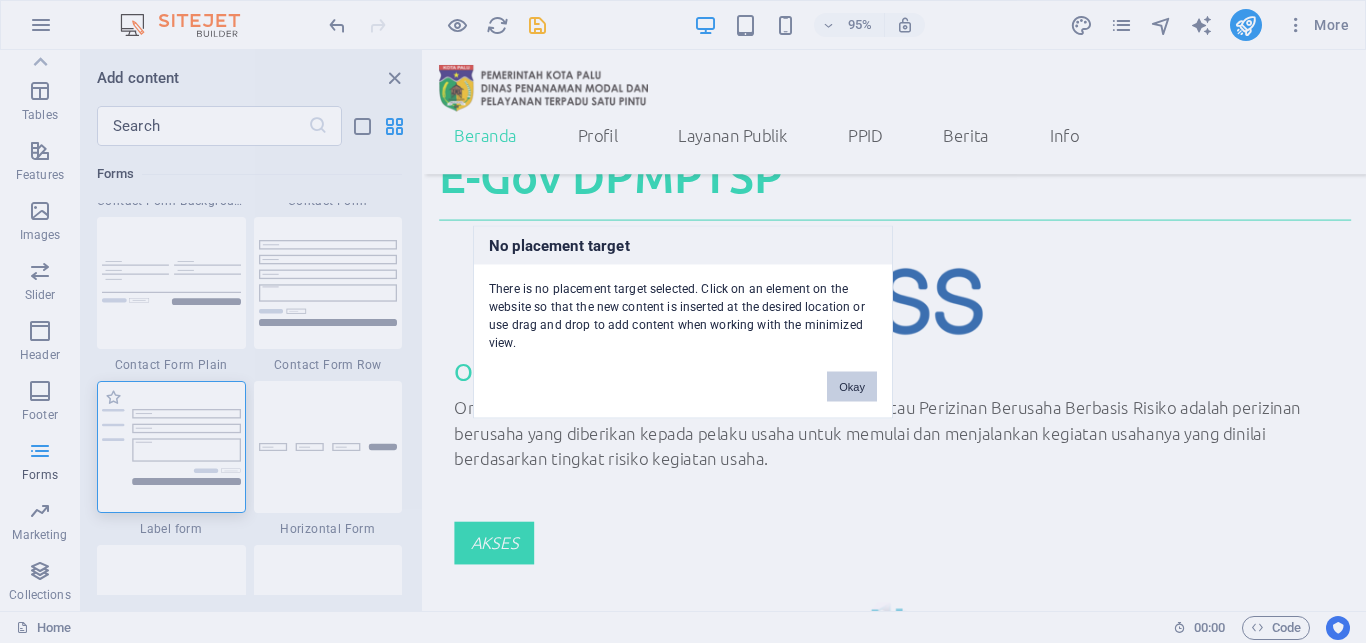 scroll, scrollTop: 4610, scrollLeft: 0, axis: vertical 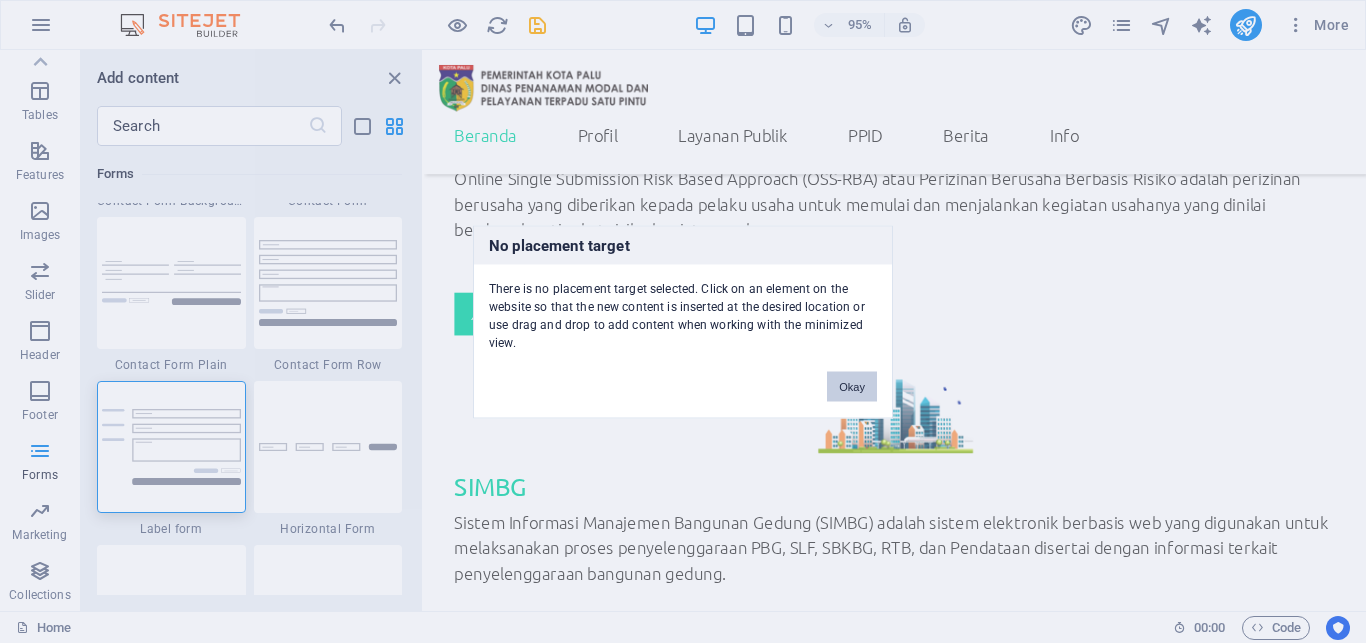 click on "Okay" at bounding box center (852, 386) 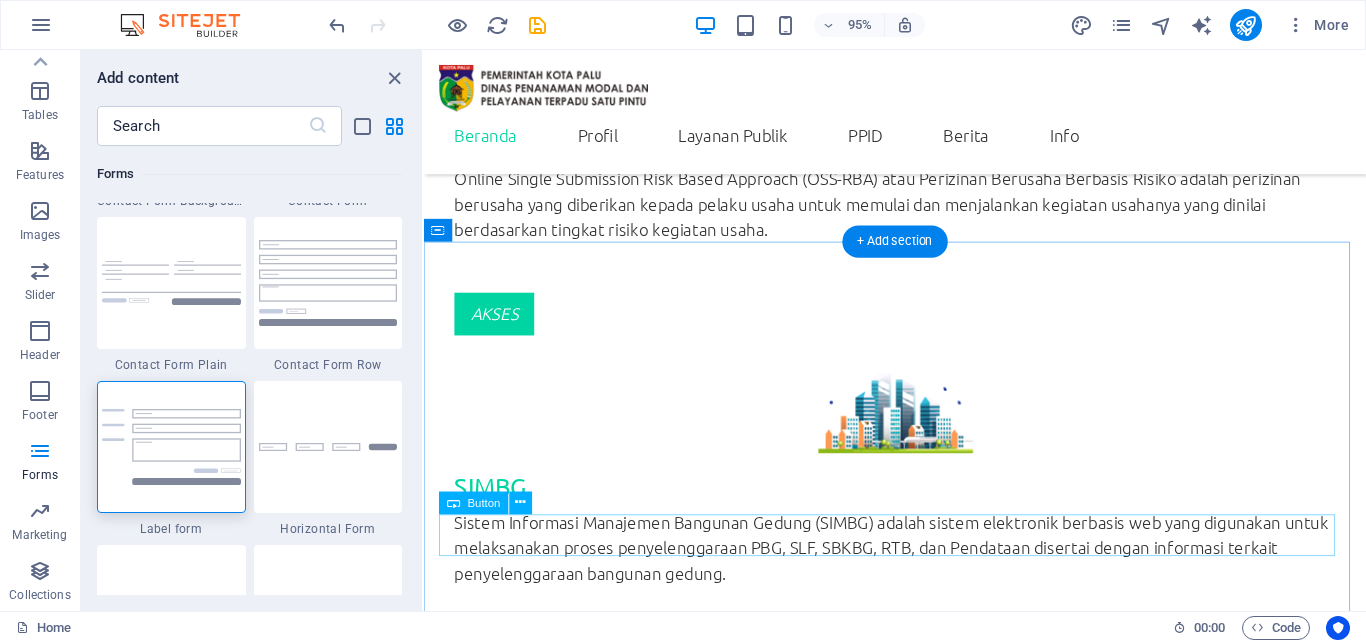 scroll, scrollTop: 4203, scrollLeft: 0, axis: vertical 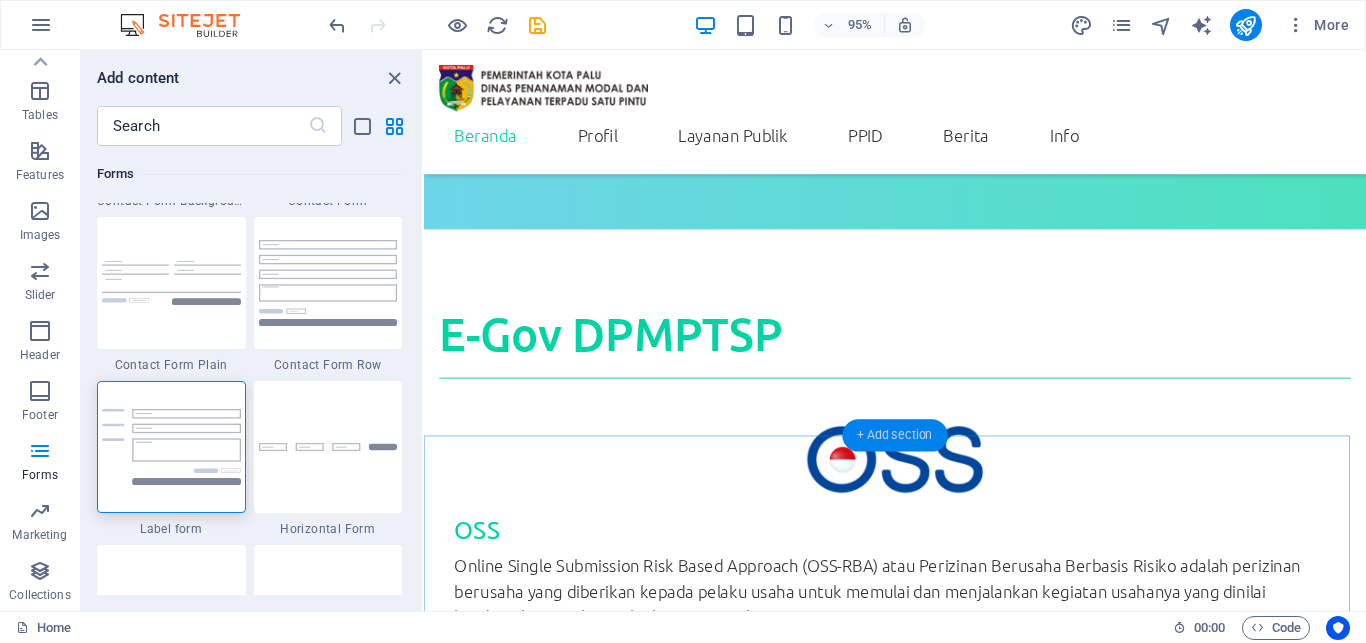 click on "+ Add section" at bounding box center [894, 436] 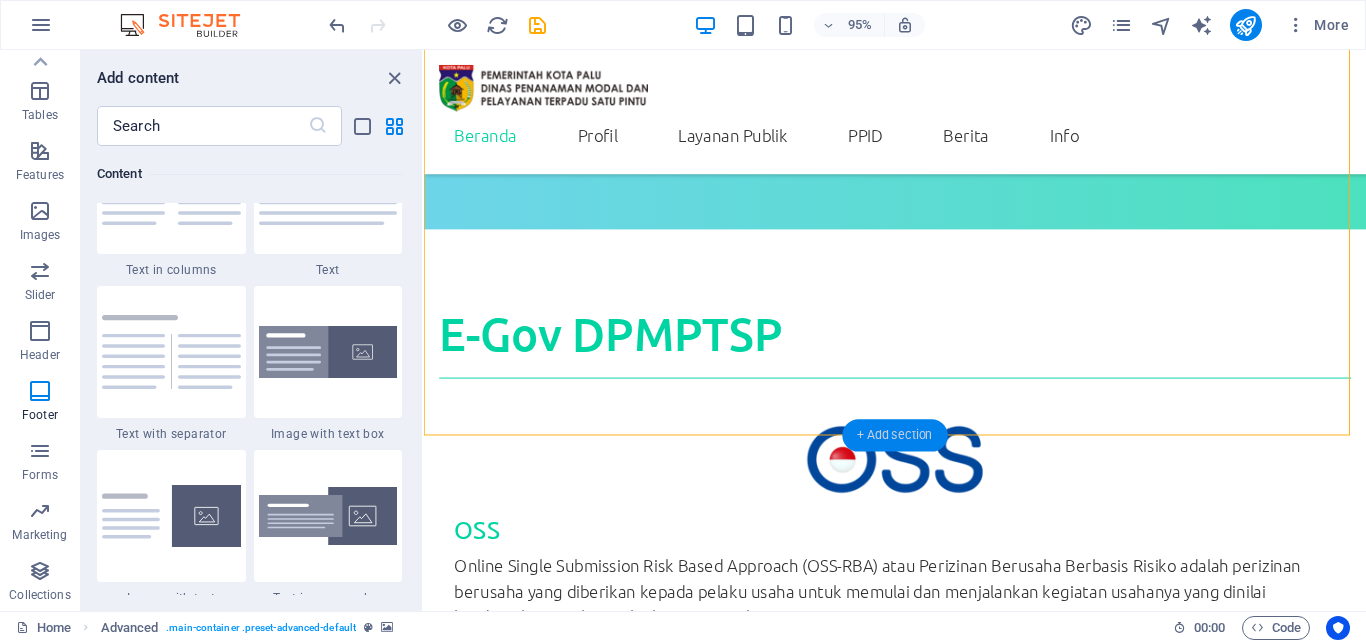 scroll, scrollTop: 3499, scrollLeft: 0, axis: vertical 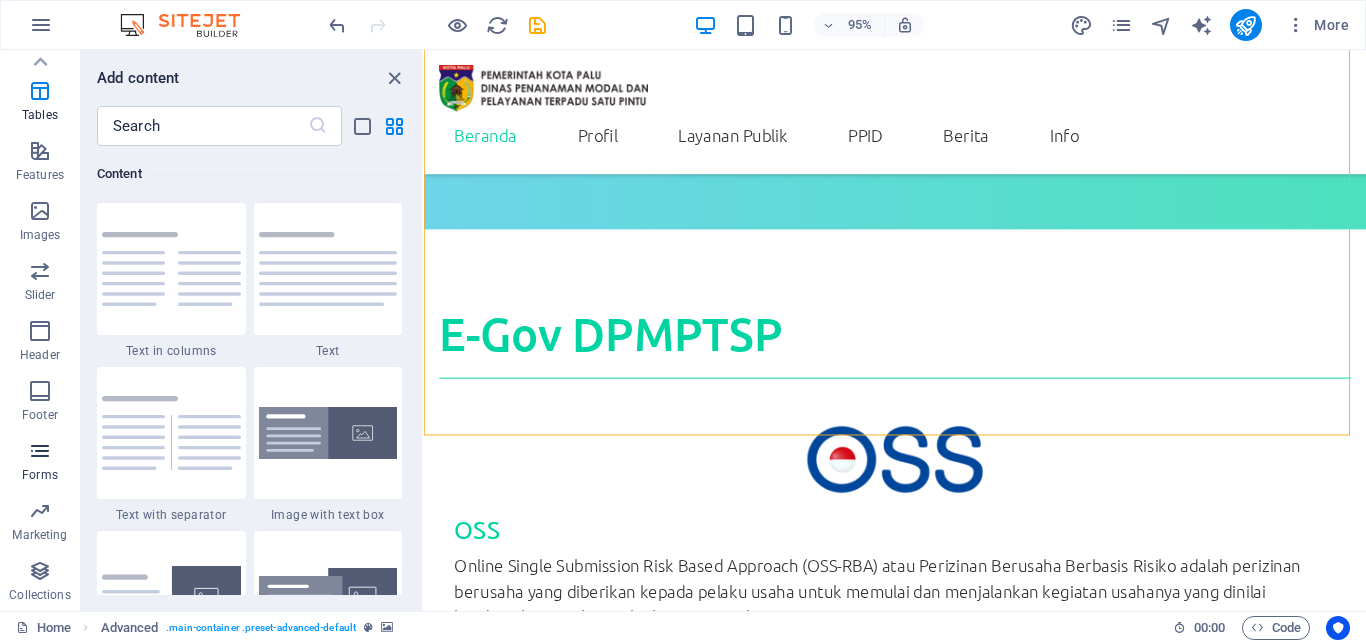 click on "Forms" at bounding box center [40, 463] 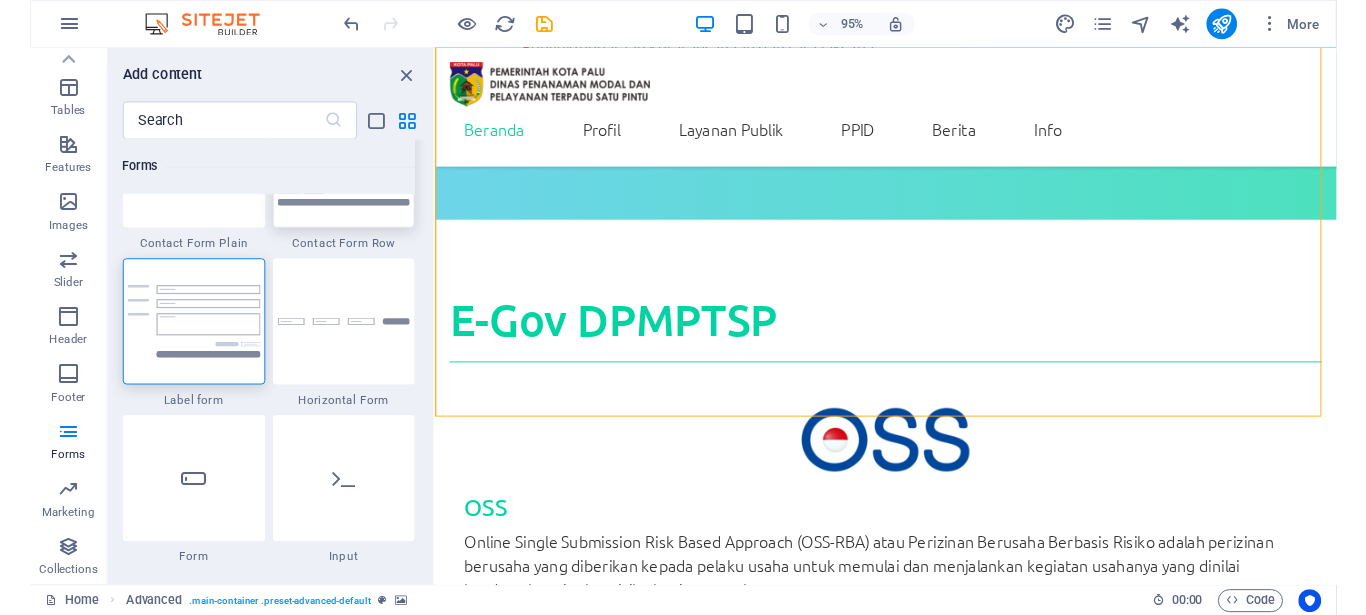 scroll, scrollTop: 14930, scrollLeft: 0, axis: vertical 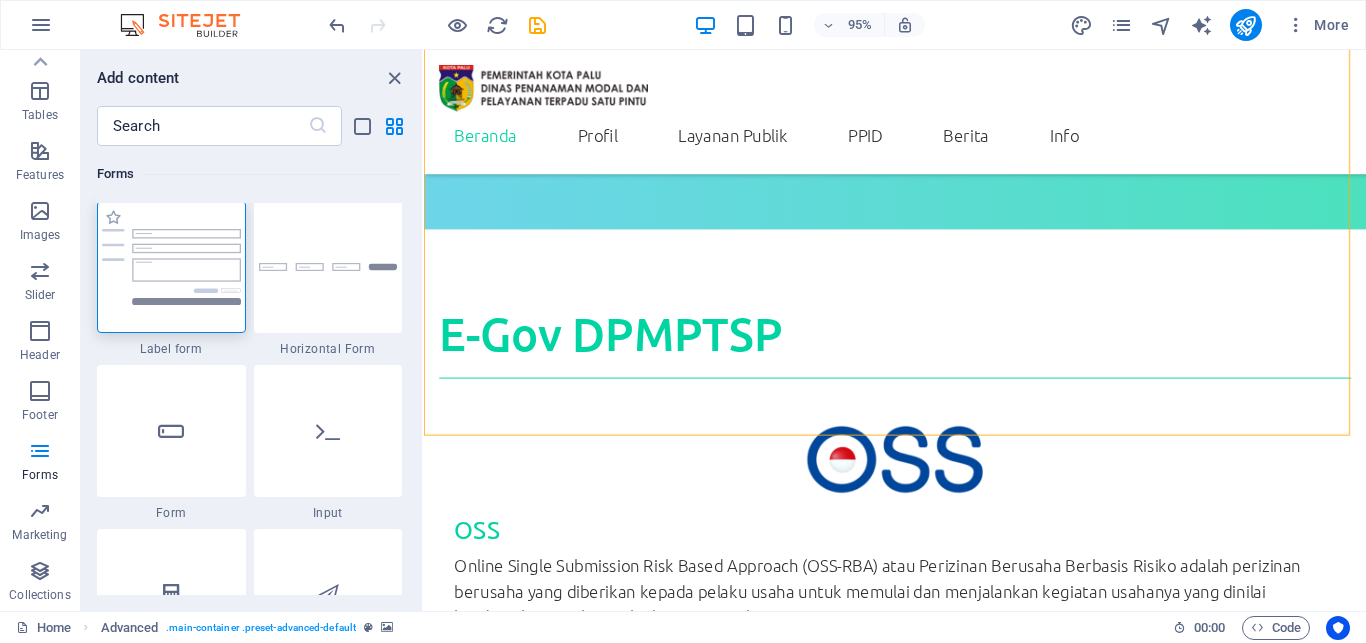 click at bounding box center [171, 267] 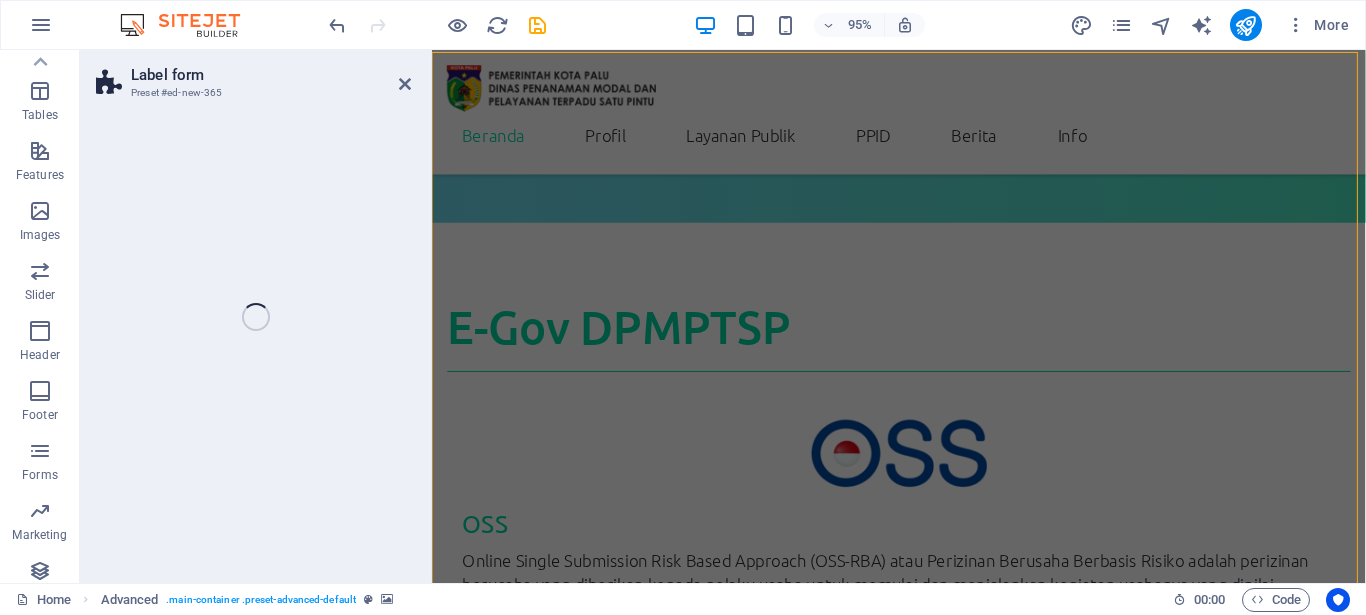 scroll, scrollTop: 3715, scrollLeft: 0, axis: vertical 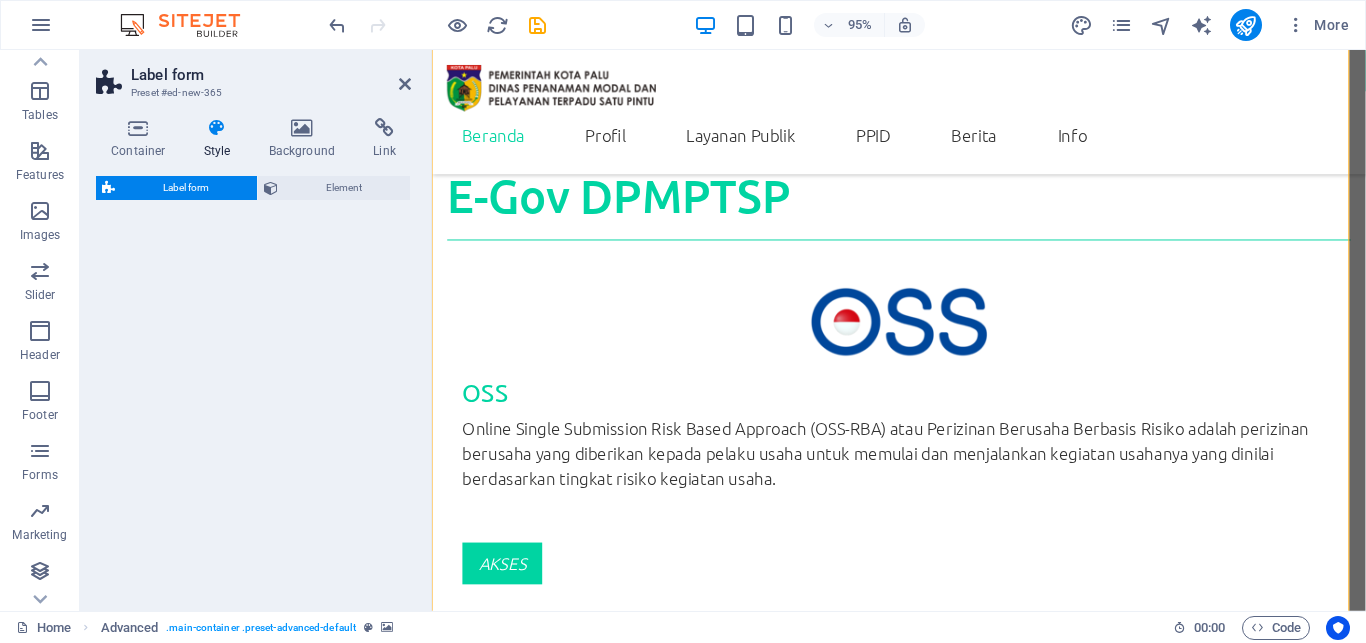 select on "rem" 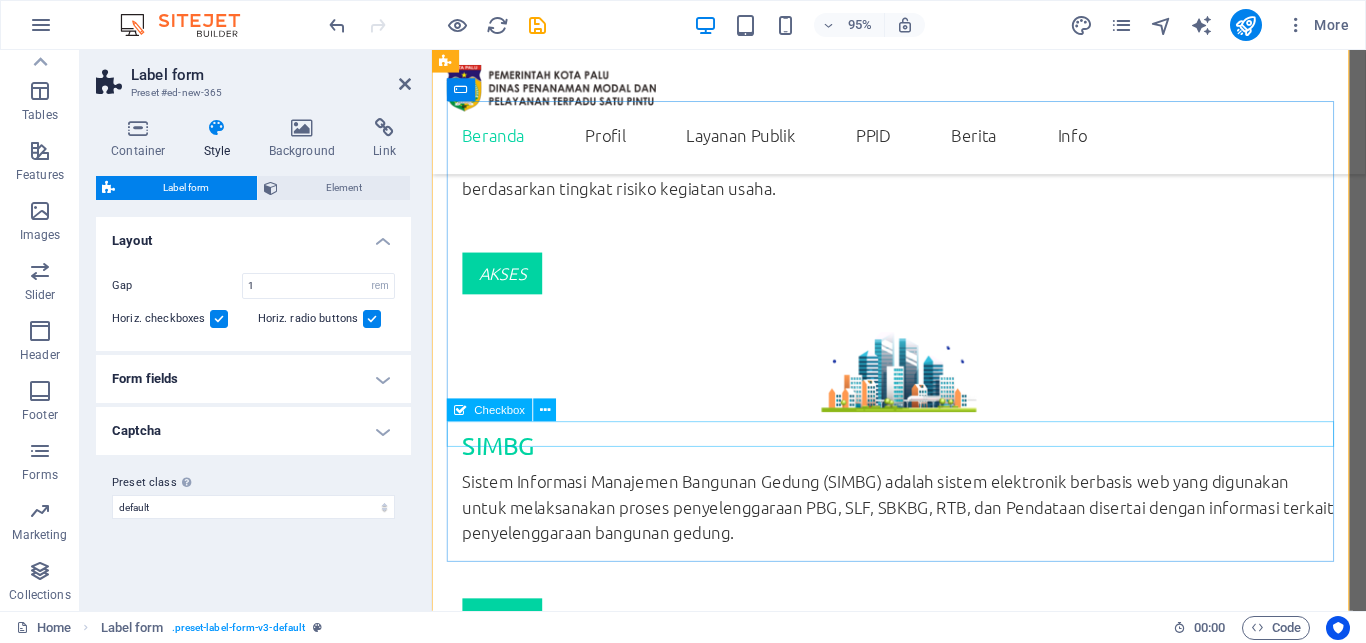 scroll, scrollTop: 4350, scrollLeft: 0, axis: vertical 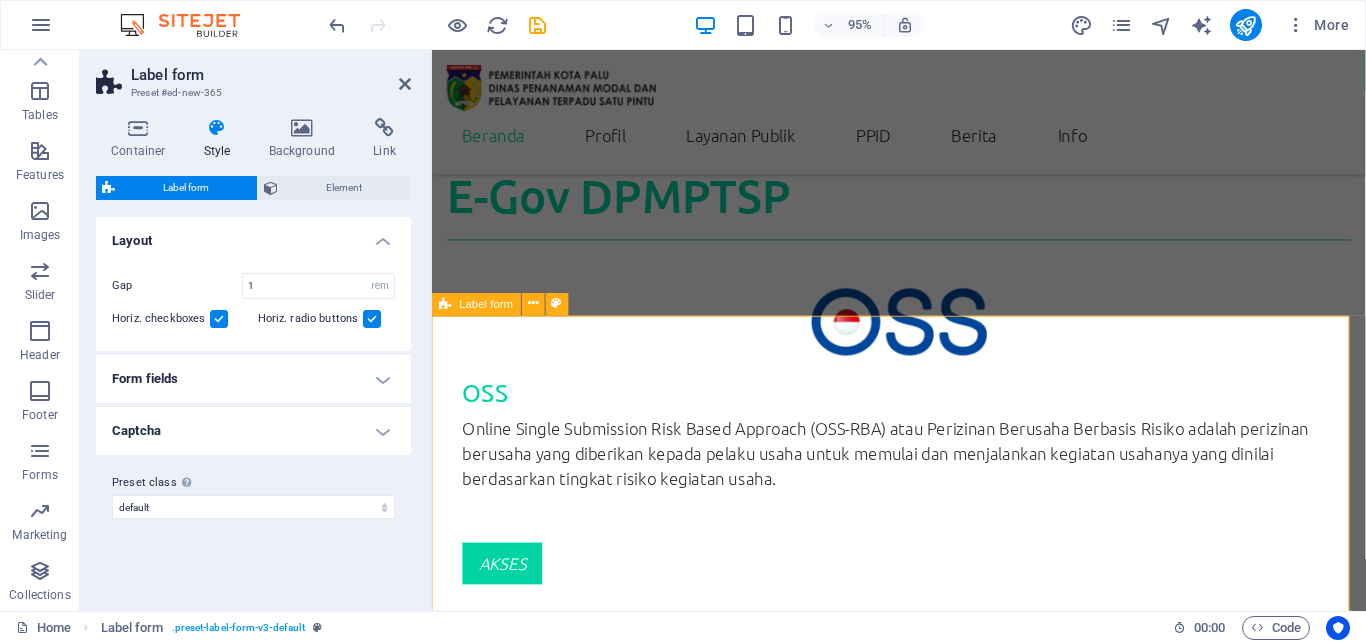 click on "Label form" at bounding box center (487, 304) 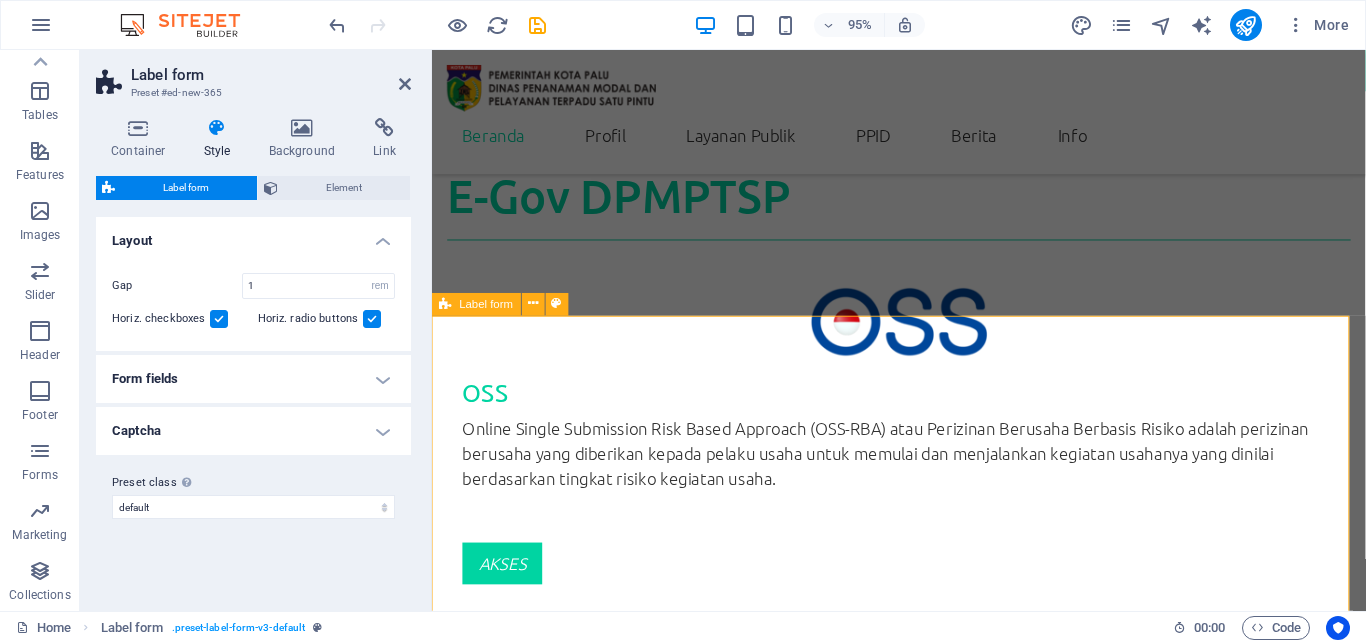 click on "Label form" at bounding box center [487, 304] 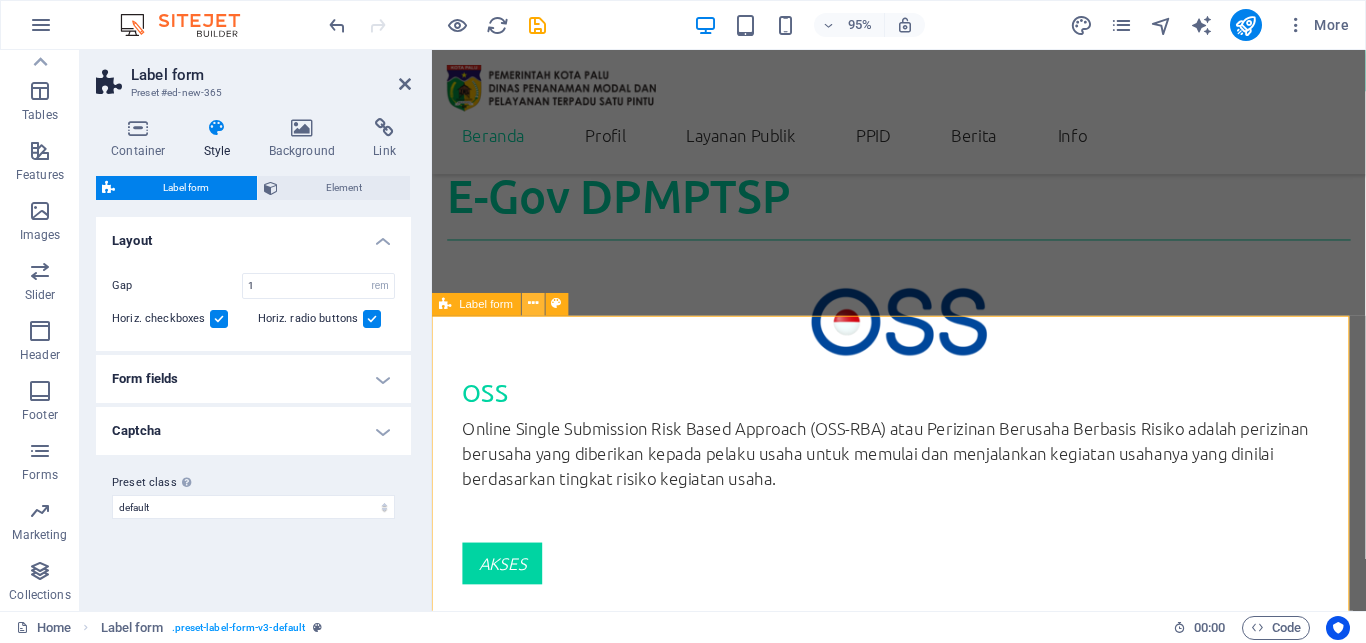 click at bounding box center [533, 304] 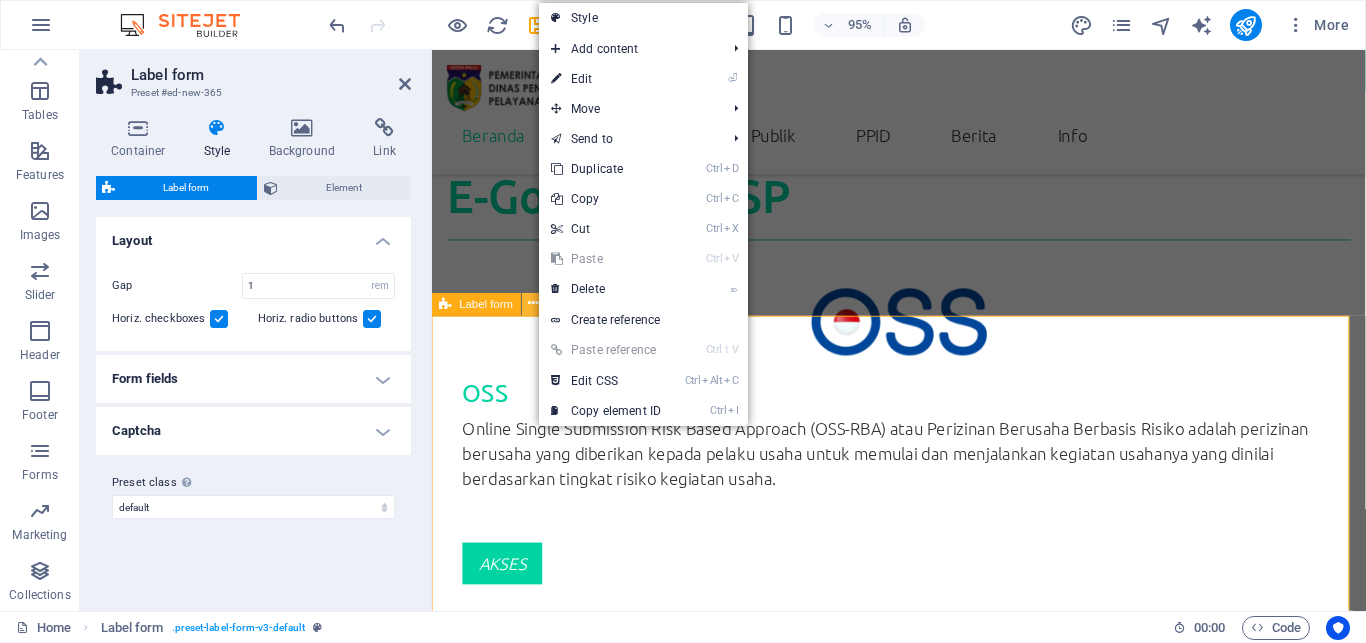 click at bounding box center [533, 304] 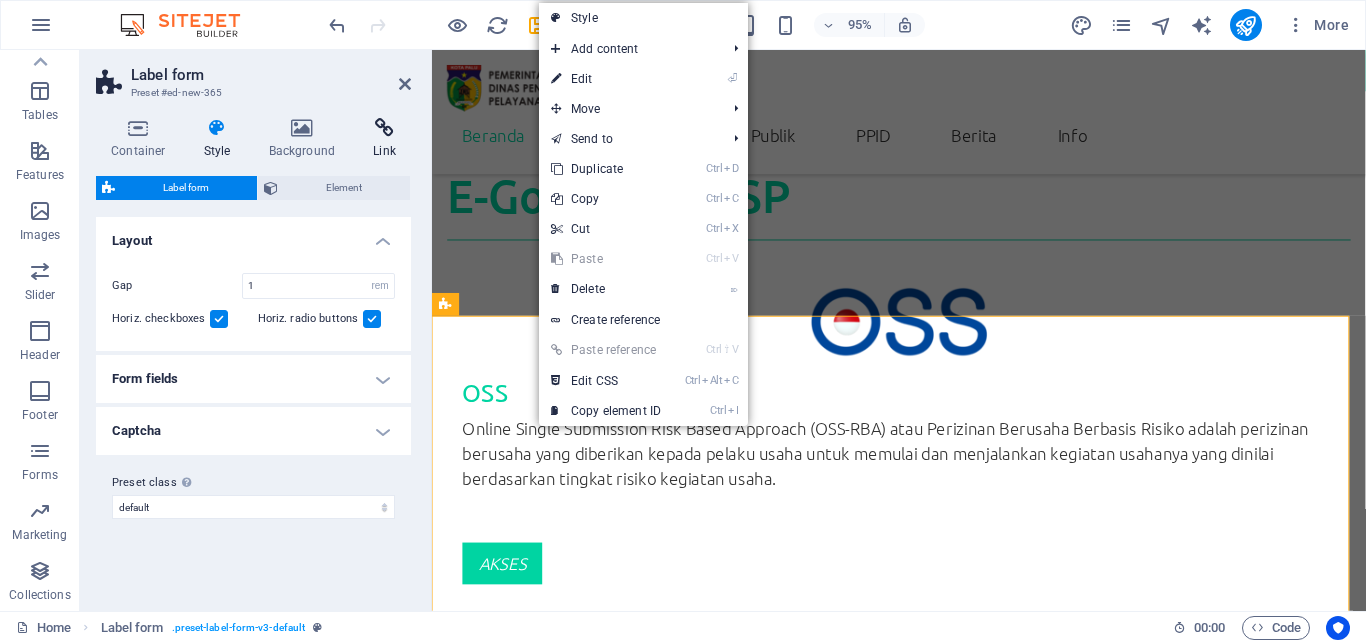 click at bounding box center [384, 128] 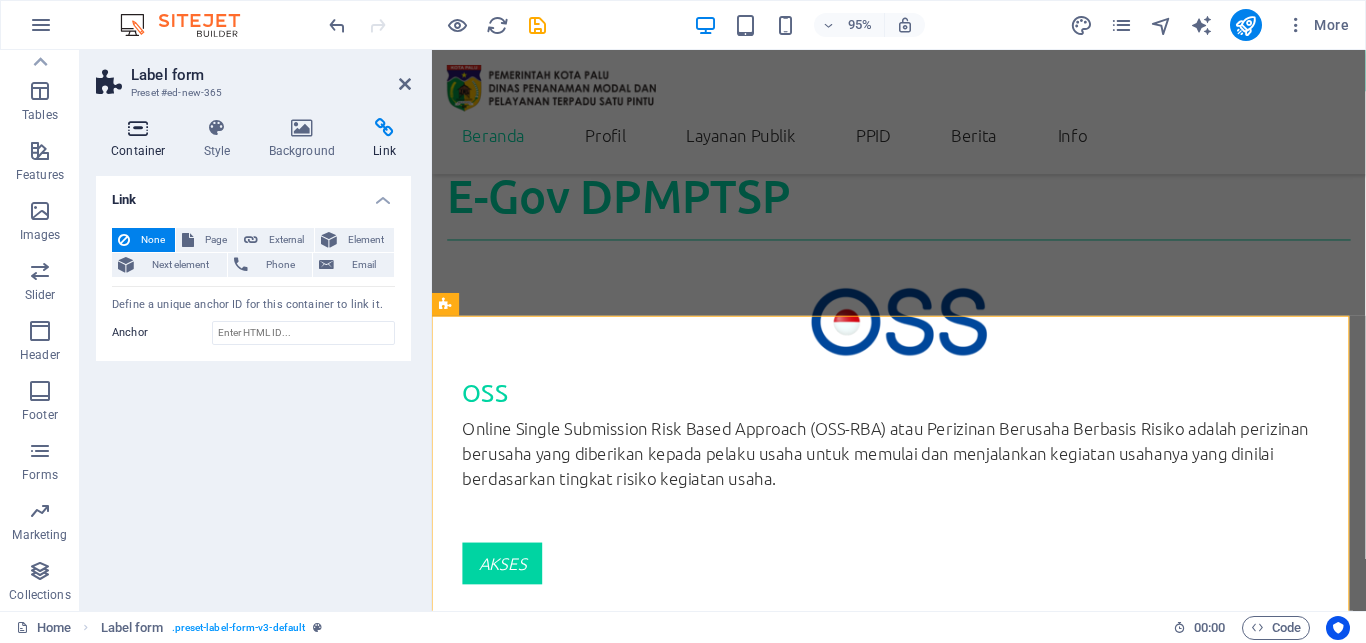 click at bounding box center (138, 128) 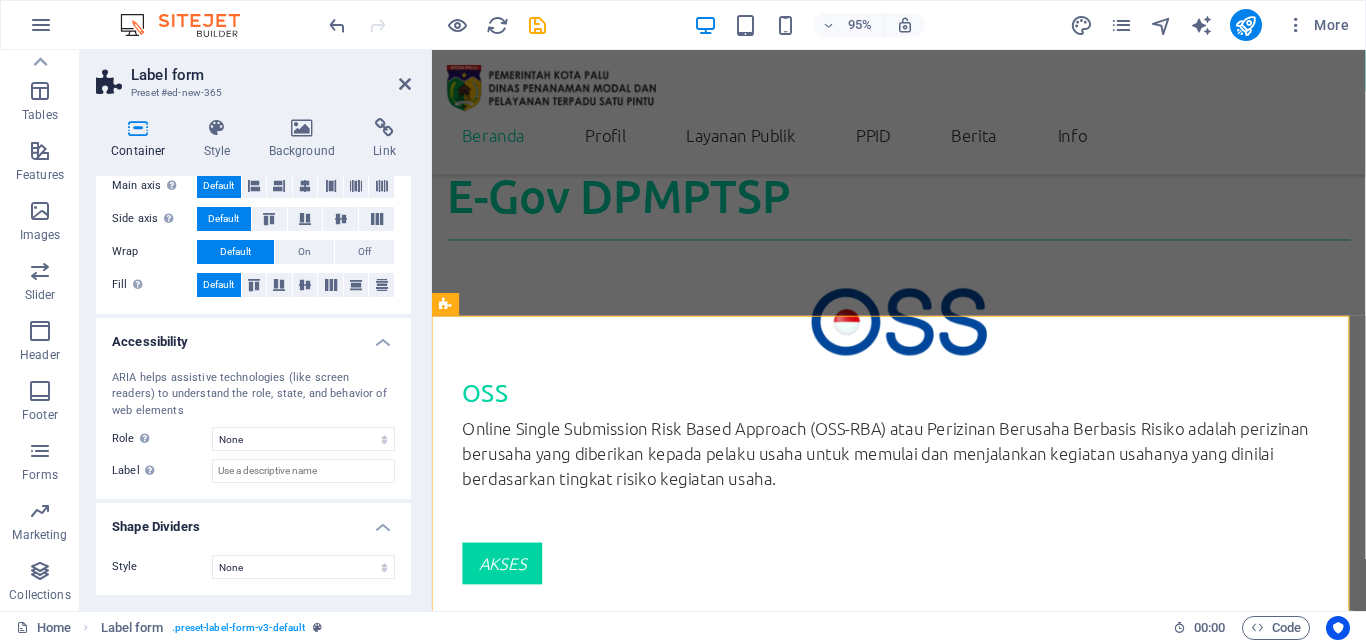 scroll, scrollTop: 86, scrollLeft: 0, axis: vertical 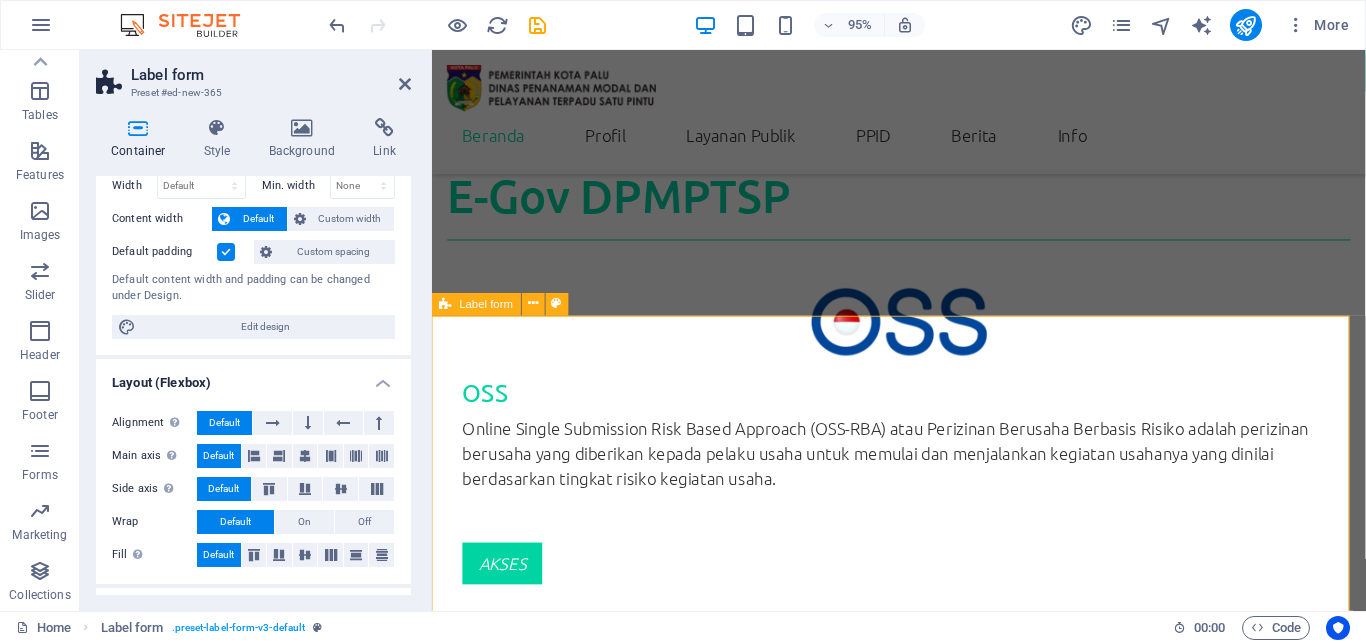 click on "Name Phone Email Message   {{ 'content.forms.privacy'|trans }} Unreadable? Load new Submit" at bounding box center [923, 6352] 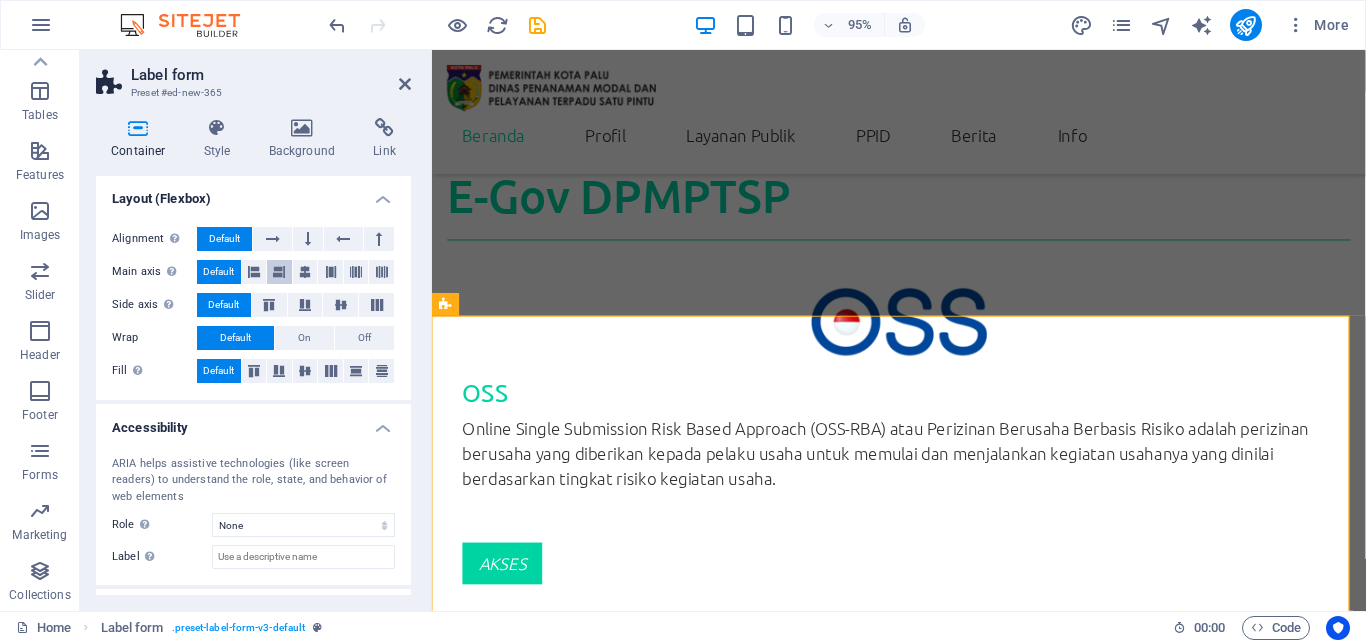 scroll, scrollTop: 0, scrollLeft: 0, axis: both 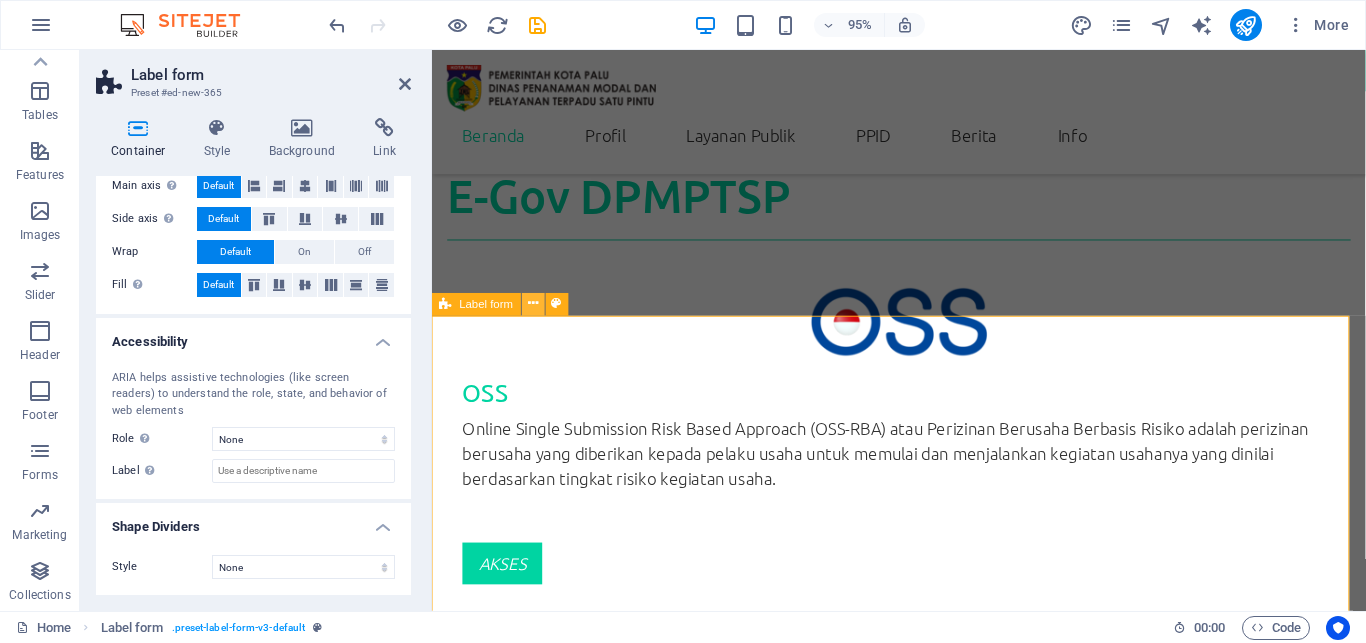 click at bounding box center [533, 305] 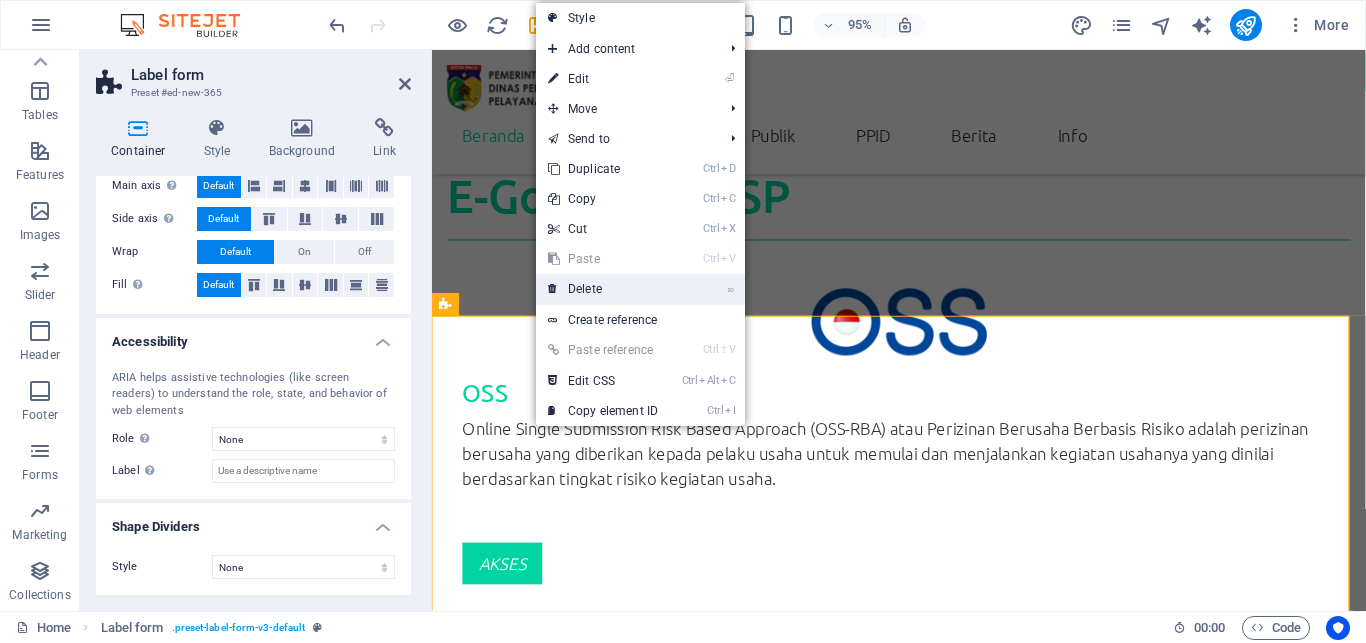click on "⌦  Delete" at bounding box center (603, 289) 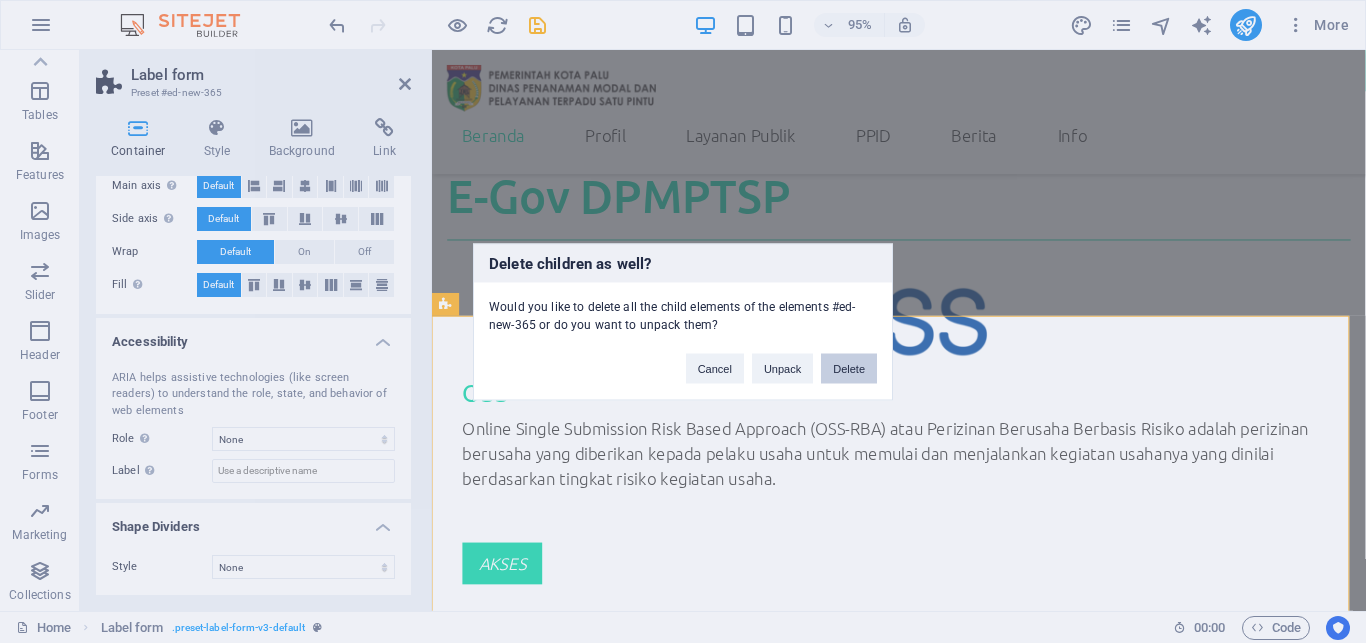 click on "Delete" at bounding box center (849, 368) 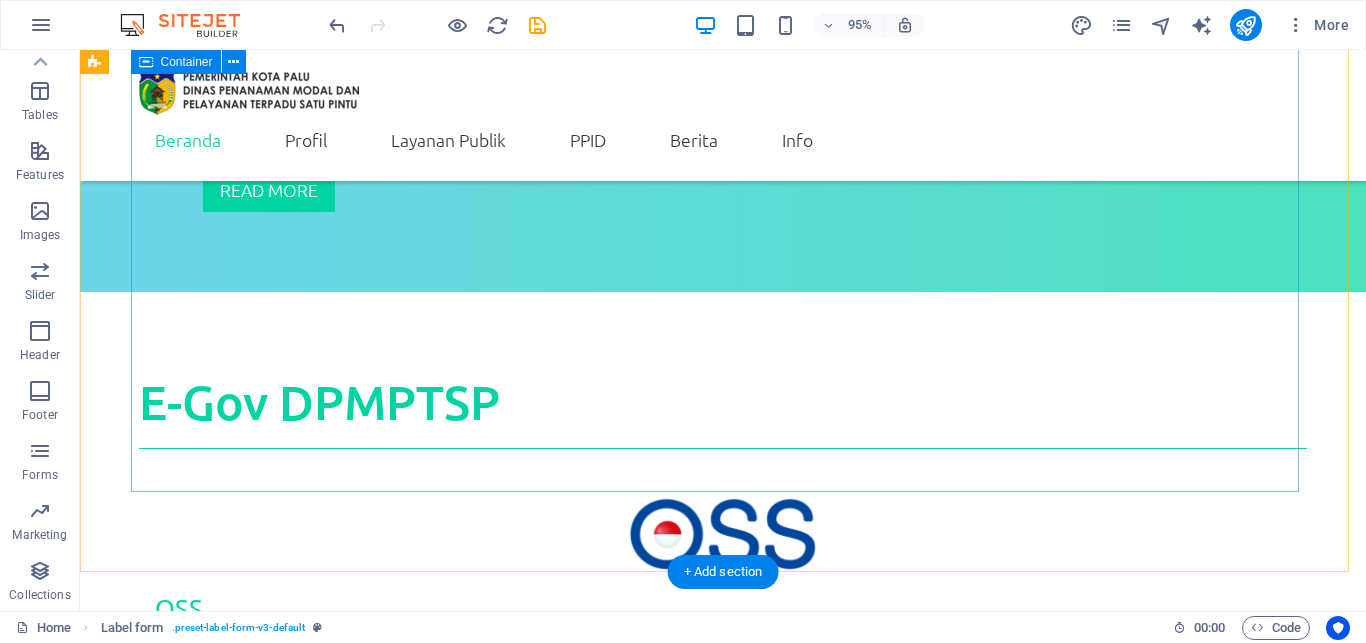 scroll, scrollTop: 3811, scrollLeft: 0, axis: vertical 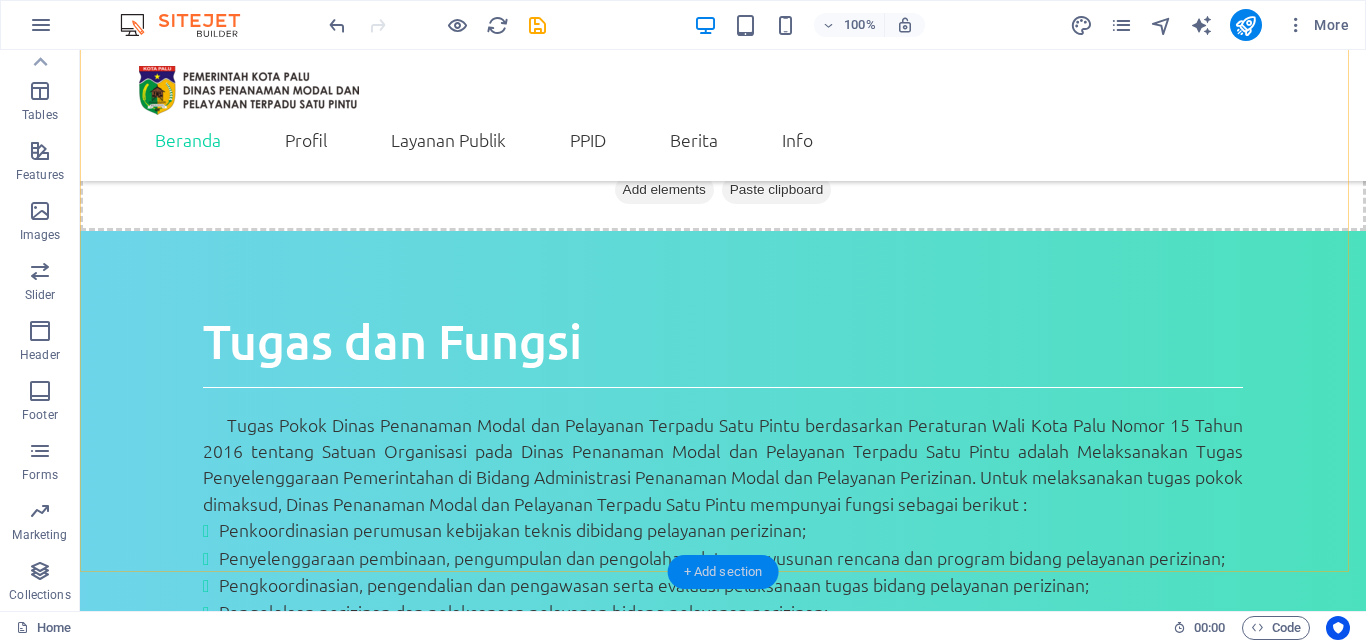 click on "+ Add section" at bounding box center [723, 572] 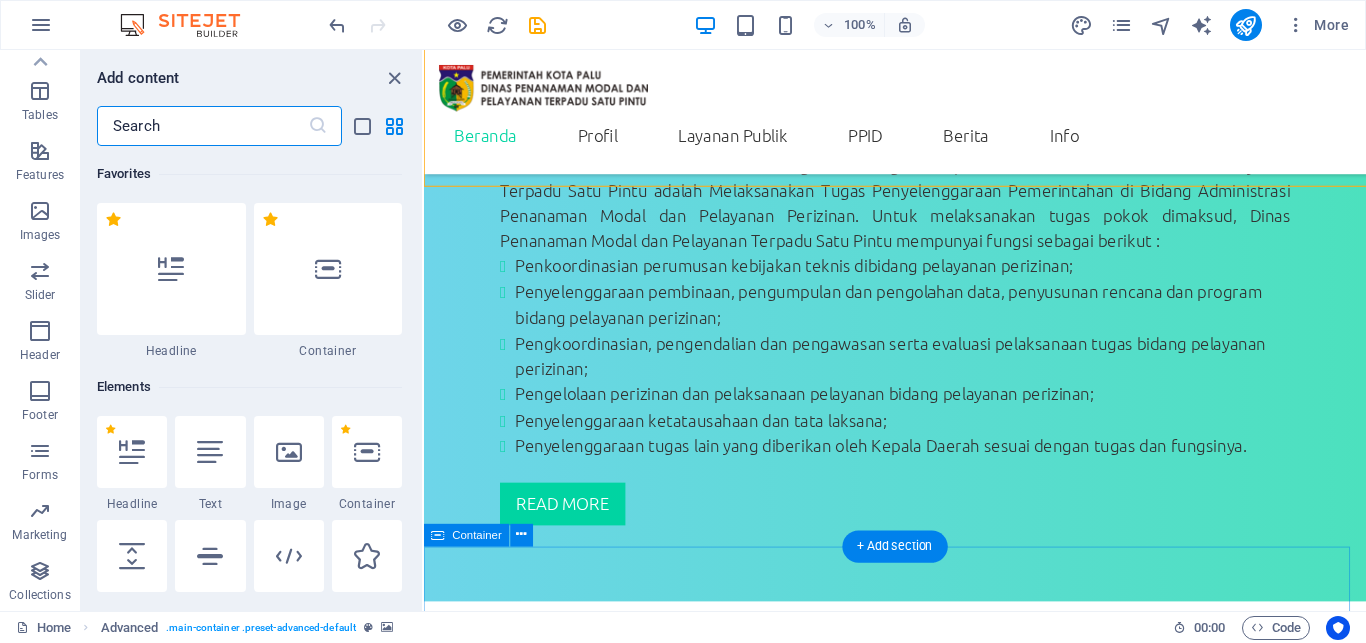 scroll, scrollTop: 339, scrollLeft: 0, axis: vertical 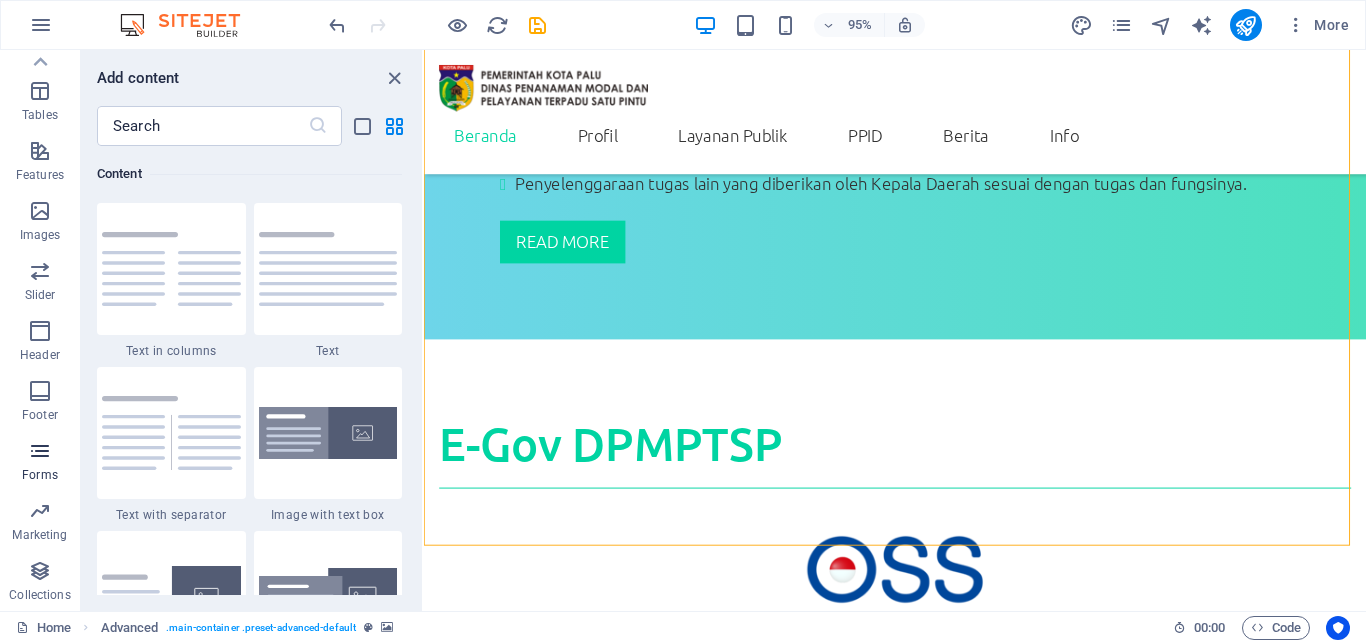 click at bounding box center (40, 451) 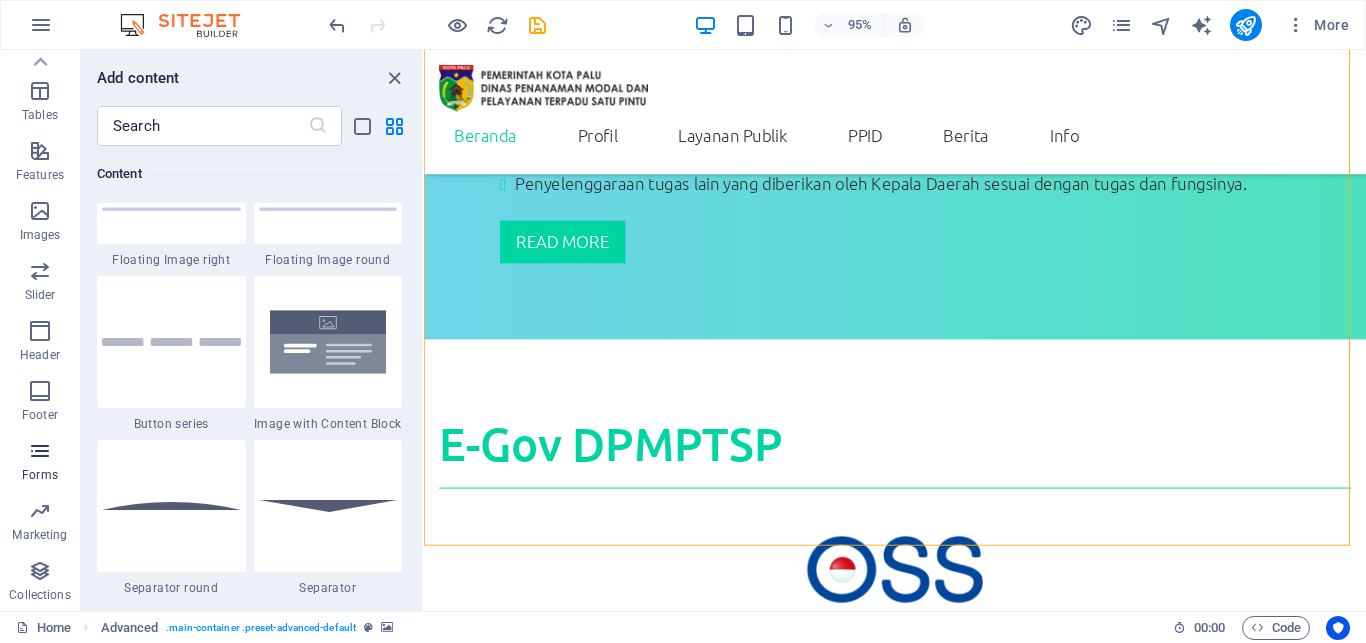 scroll, scrollTop: 14660, scrollLeft: 0, axis: vertical 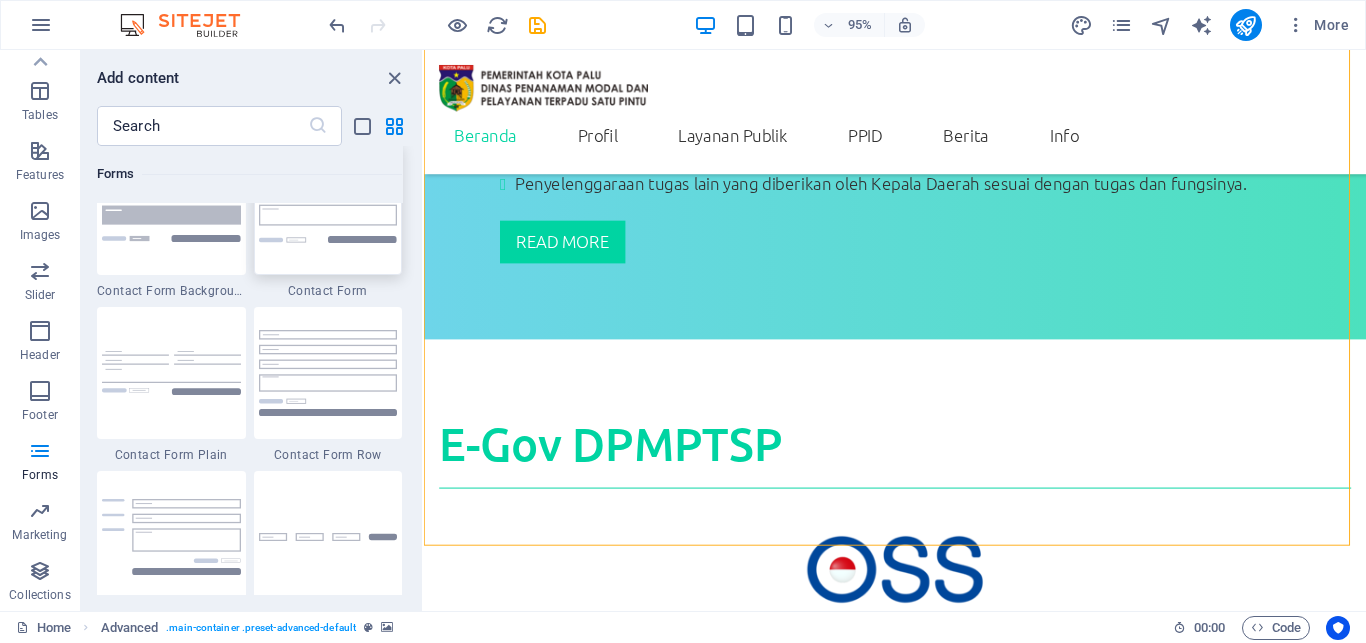 click at bounding box center [328, 208] 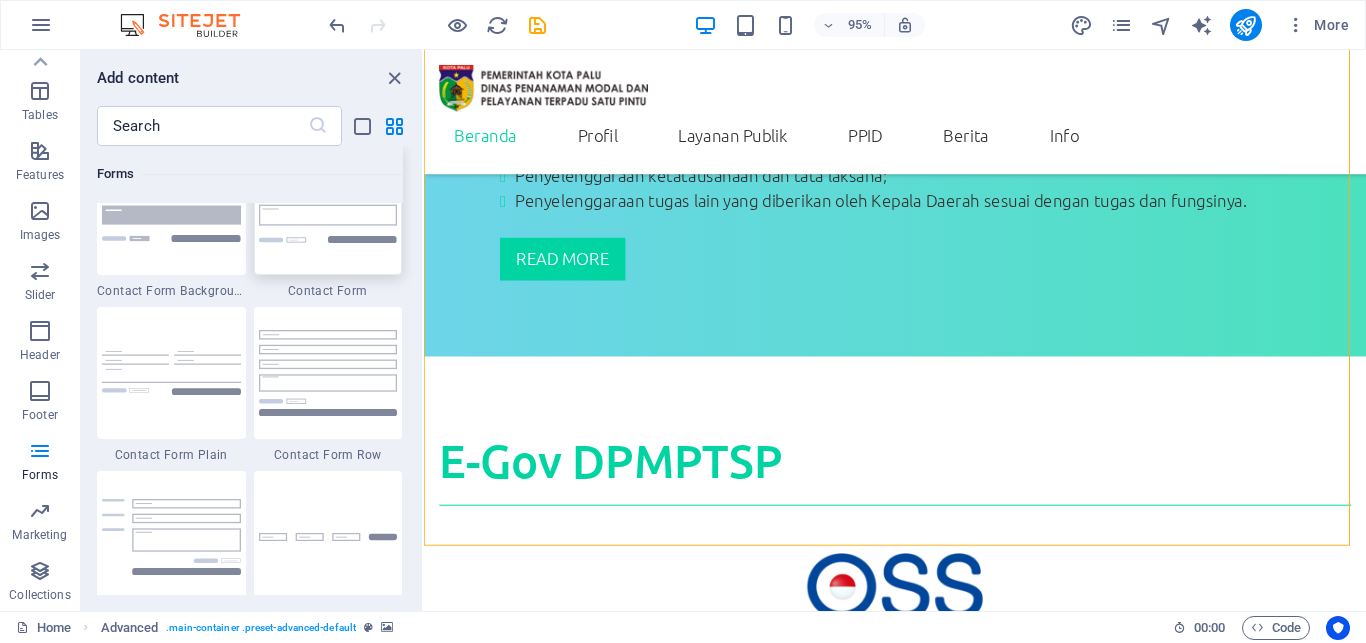 click on "Drag here to replace the existing content. Press “Ctrl” if you want to create a new element.
H2   Preset   Menu Bar   Slider   Image   Slider   Text   Container   Preset   Container   H4   Preset   Container   Container   Text   Container   Container   Image   Preset   Container   Container   Container   Advanced   Container   H2   Container   H2   Spacer   Text   Contact Form   Email   Form   Textarea   Checkbox   Input   Form button   Input   Input   Preset   Text   Text   Button   Text   Label form   Textarea   Form   Checkbox   Email   Form   Input" at bounding box center (895, 330) 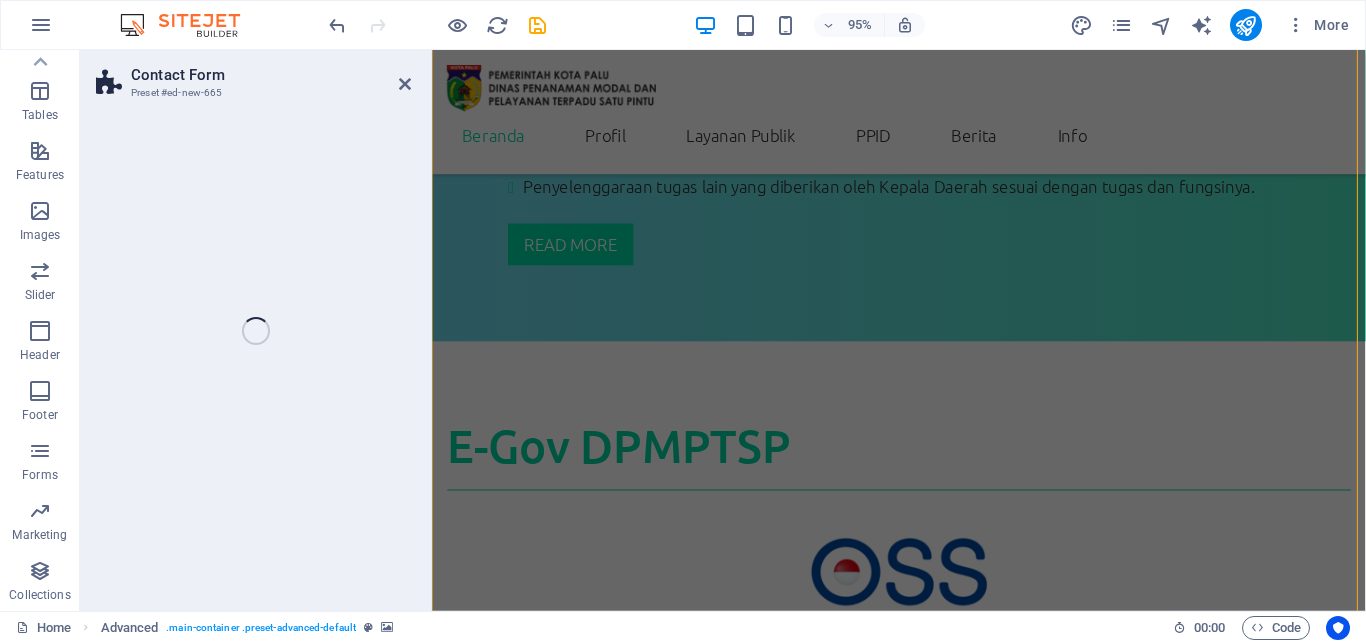 scroll, scrollTop: 3891, scrollLeft: 0, axis: vertical 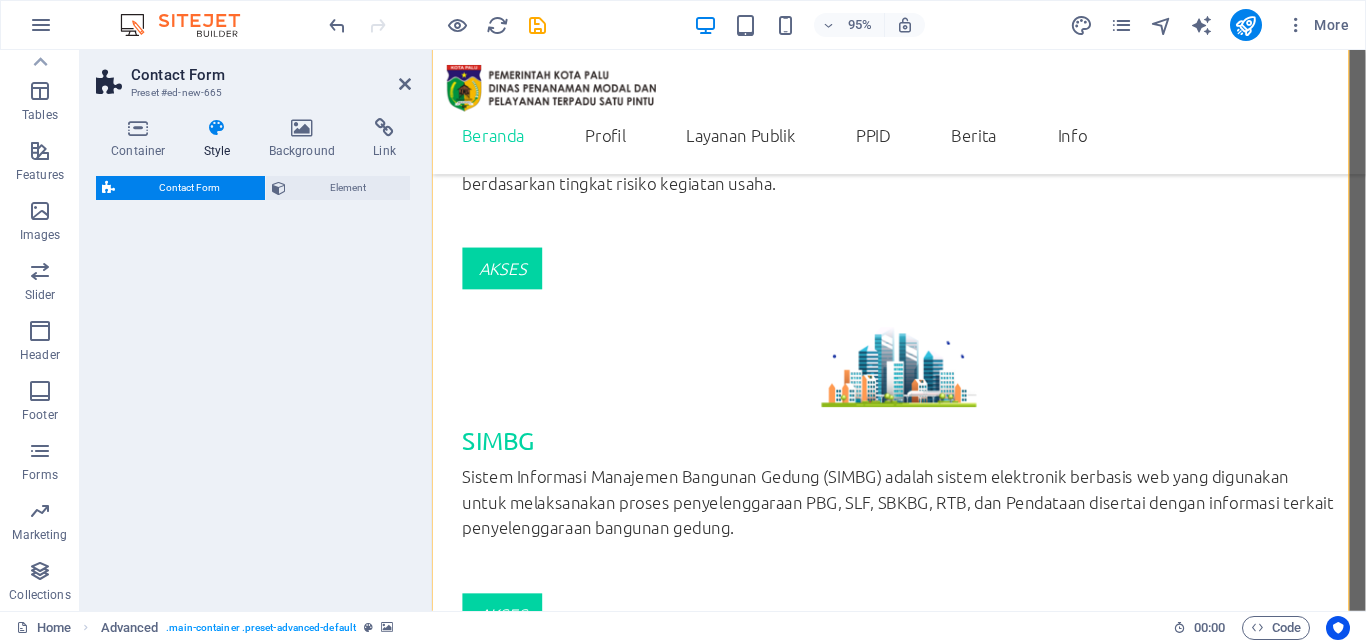 select on "rem" 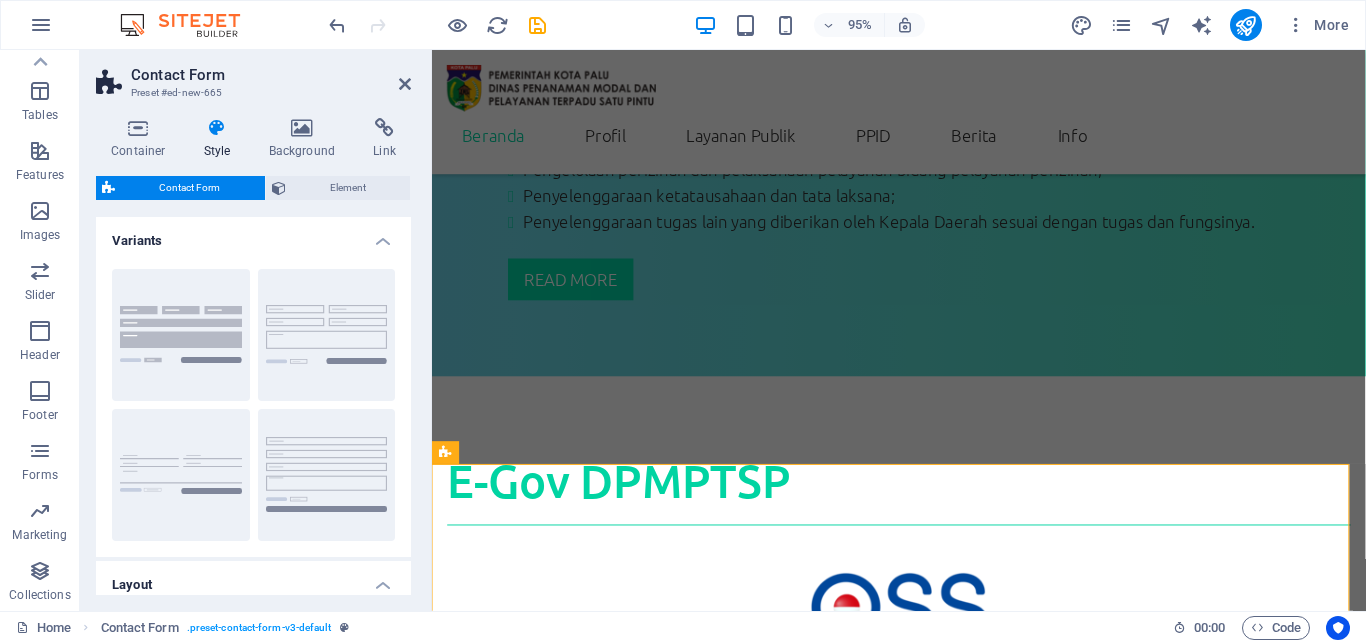 scroll, scrollTop: 4253, scrollLeft: 0, axis: vertical 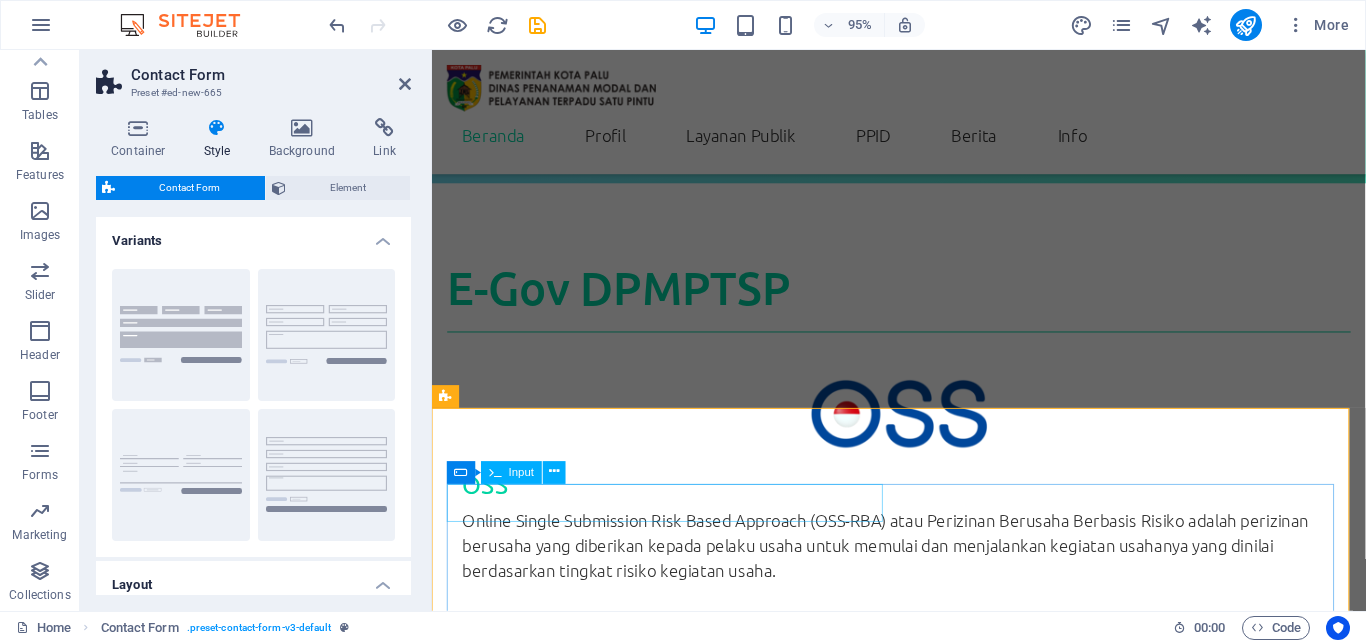 click at bounding box center (596, 6237) 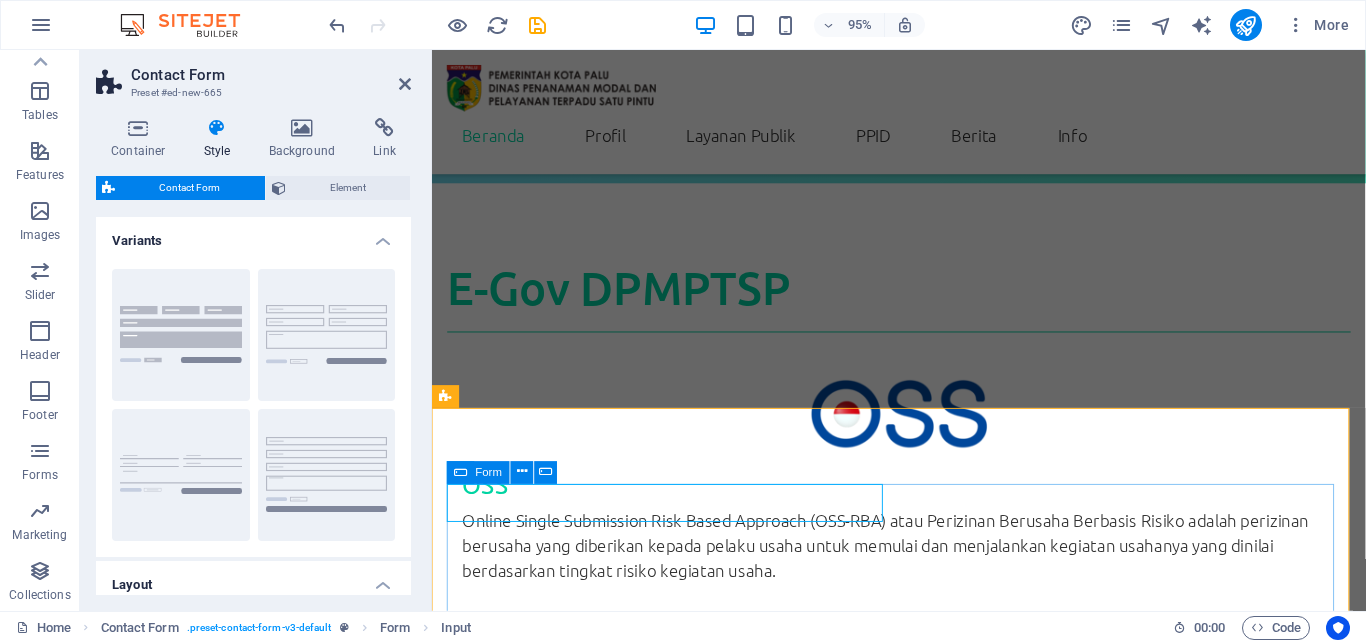click at bounding box center [461, 472] 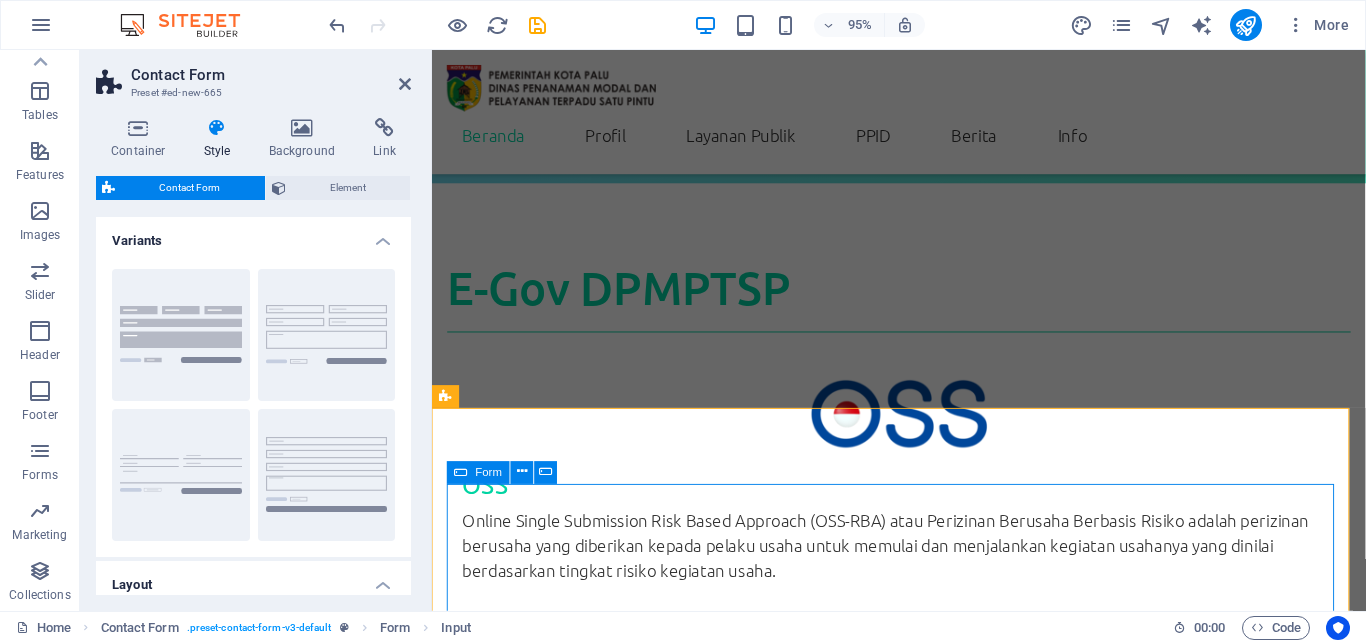 click at bounding box center [461, 472] 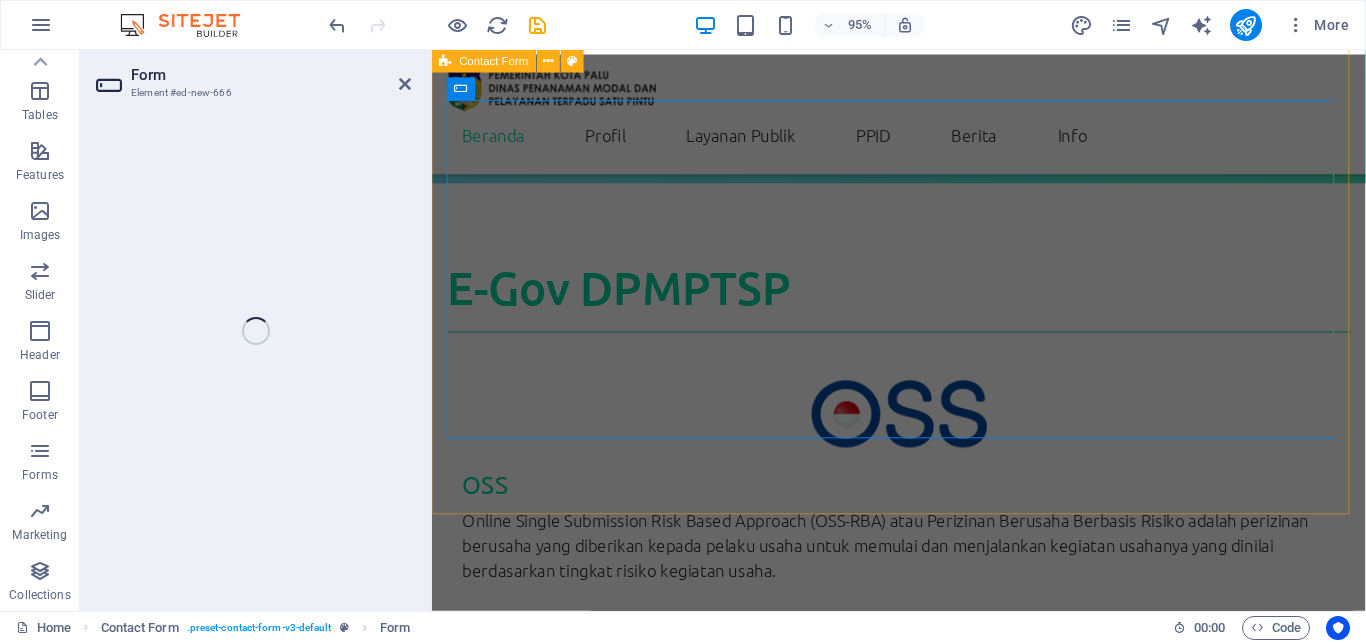 scroll, scrollTop: 4656, scrollLeft: 0, axis: vertical 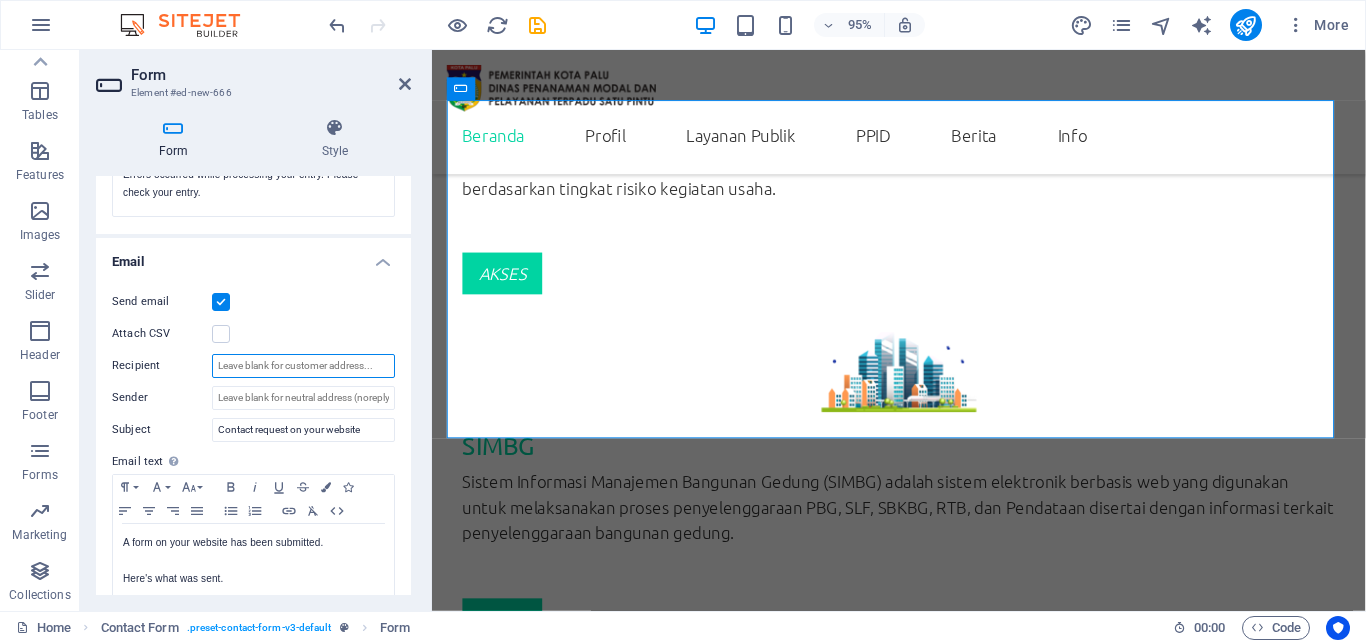 click on "Recipient" at bounding box center [303, 366] 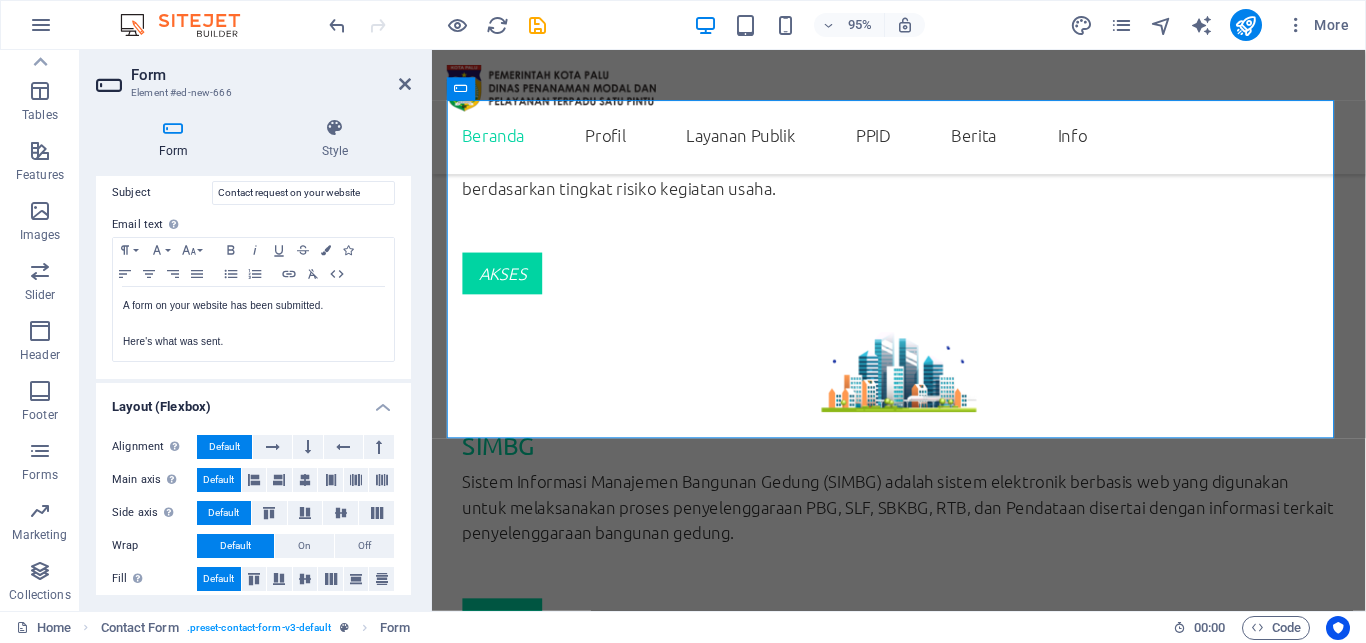 scroll, scrollTop: 653, scrollLeft: 0, axis: vertical 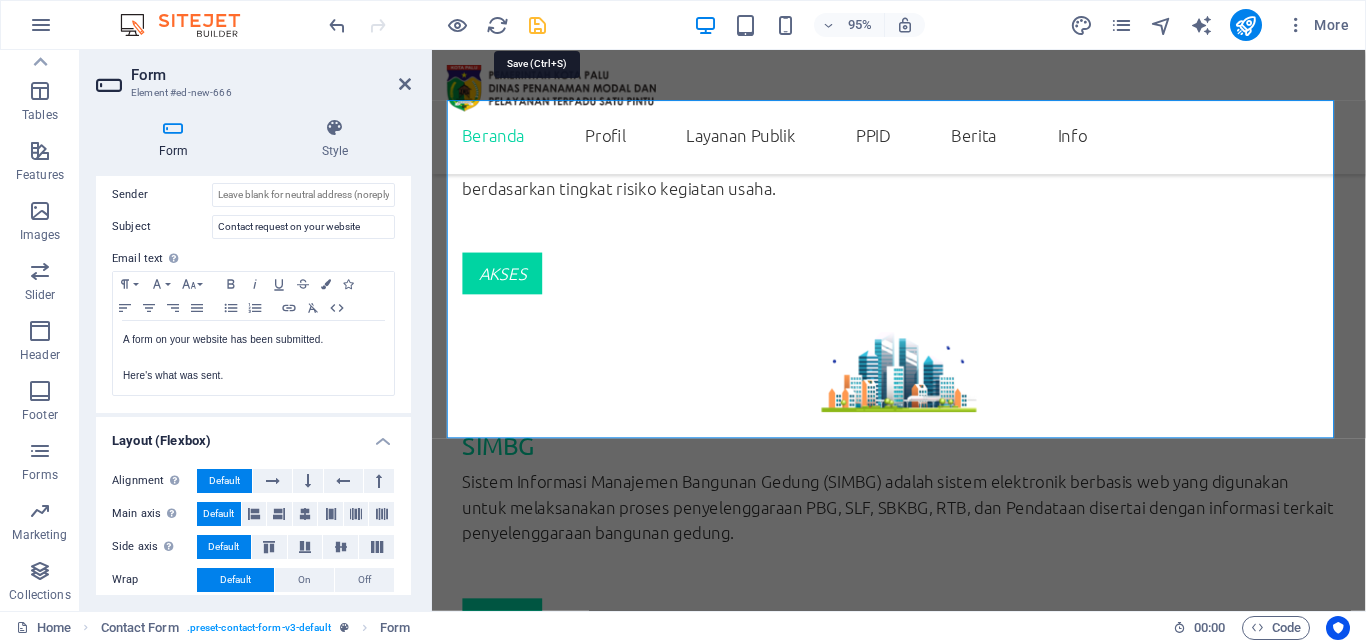 type on "[EMAIL]" 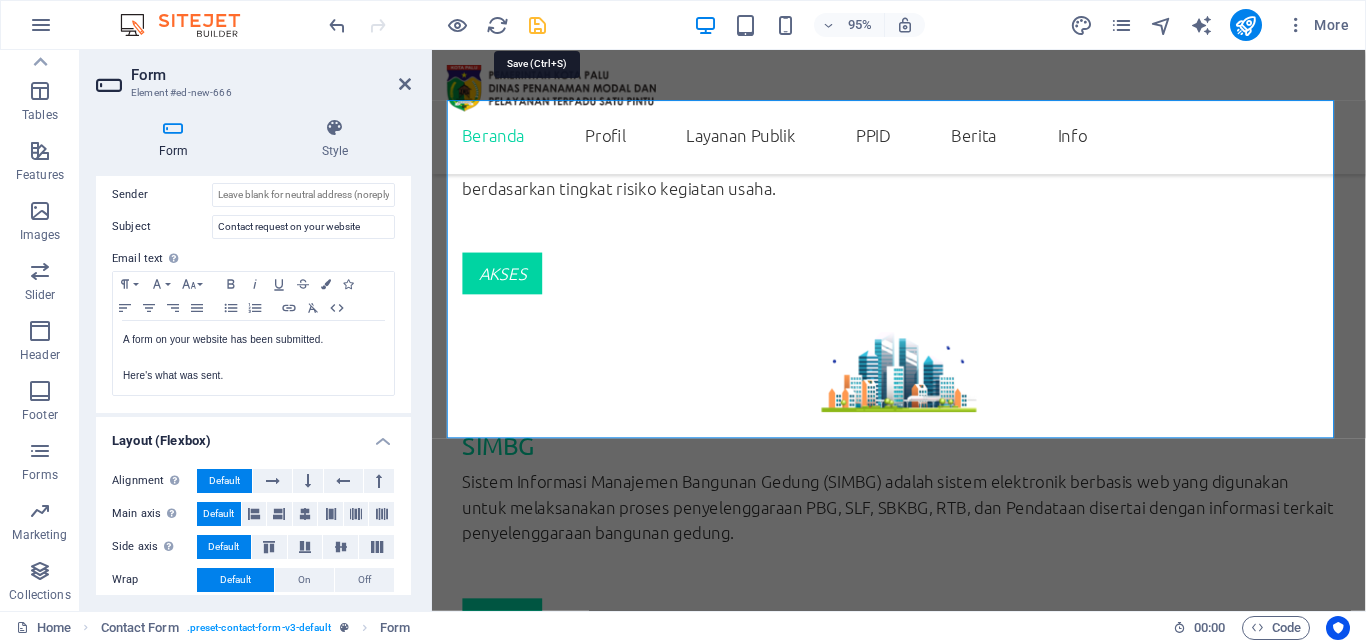 click at bounding box center [537, 25] 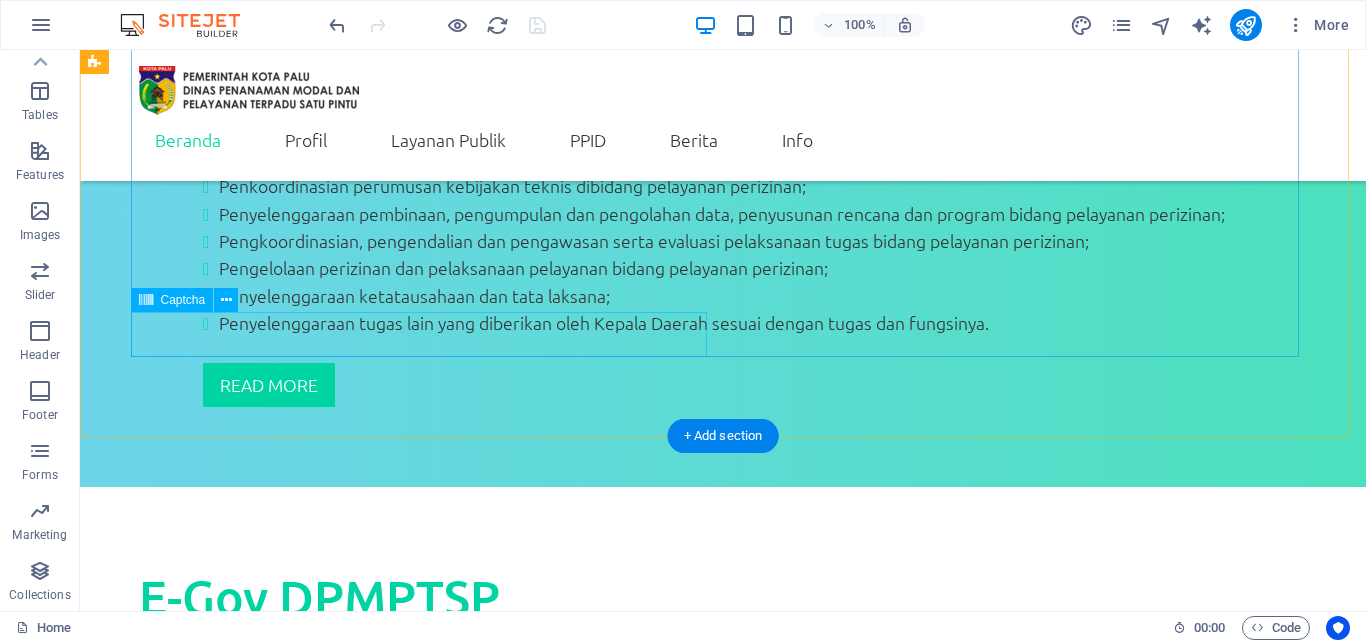 scroll, scrollTop: 4461, scrollLeft: 0, axis: vertical 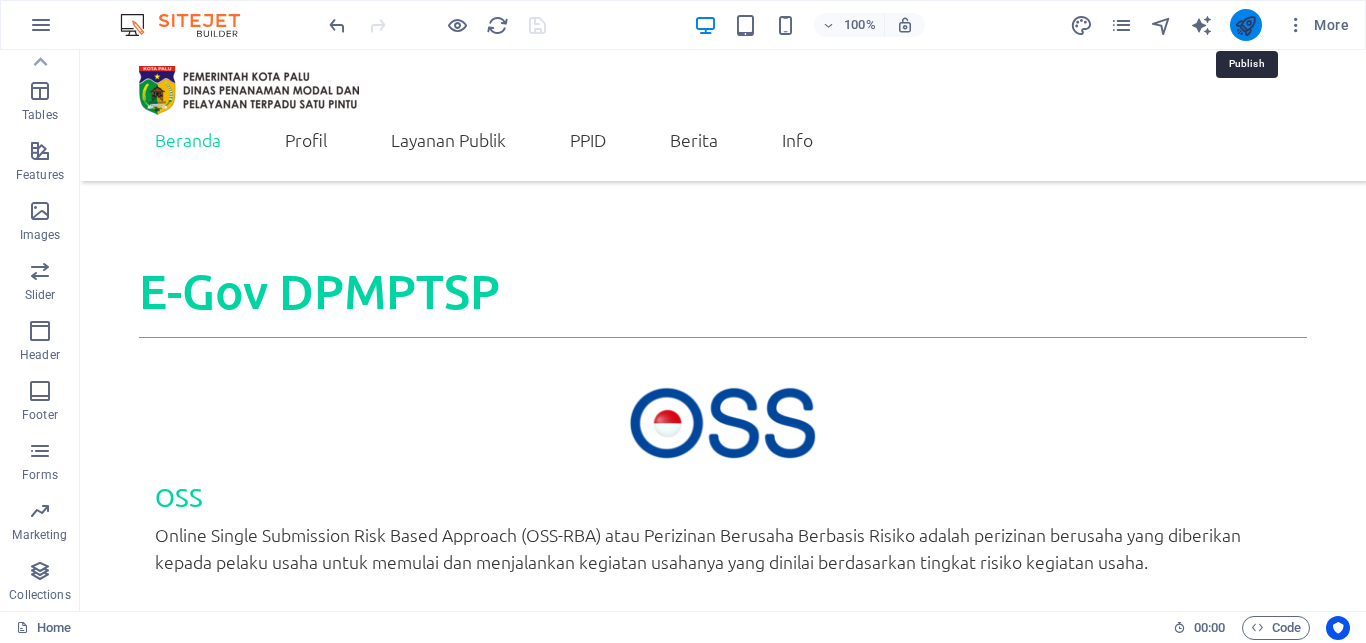 click at bounding box center [1245, 25] 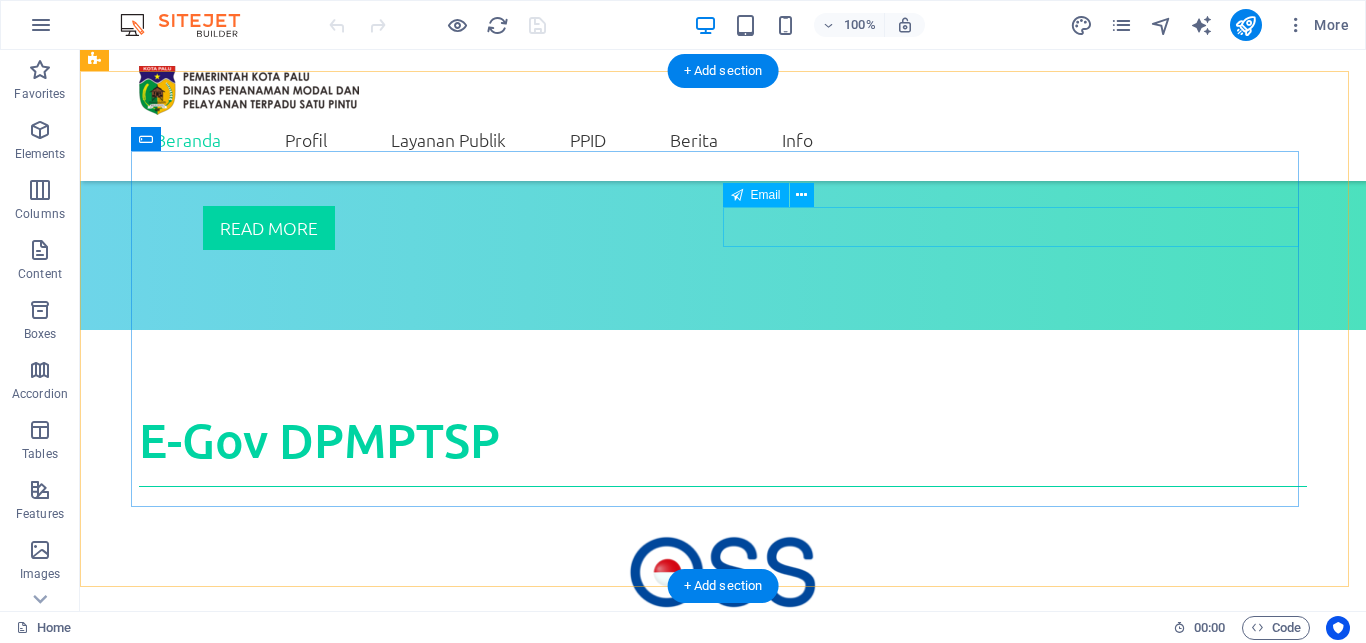 scroll, scrollTop: 4006, scrollLeft: 0, axis: vertical 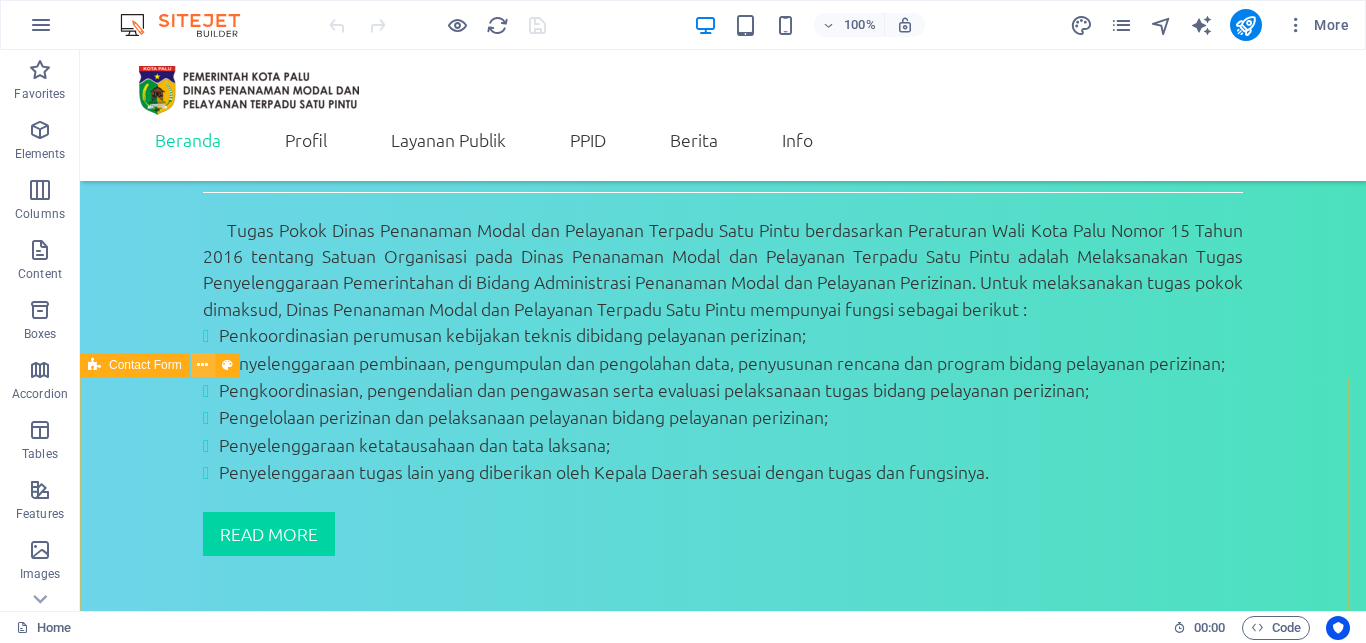 click at bounding box center [202, 365] 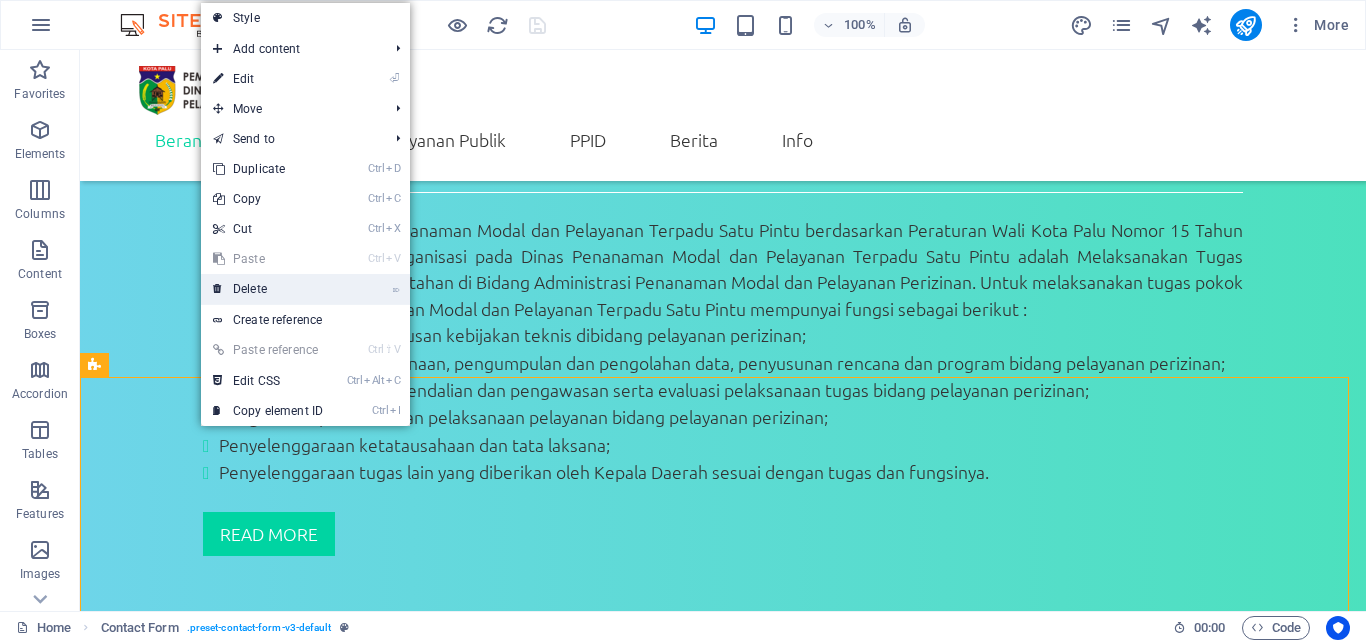 click on "⌦  Delete" at bounding box center [268, 289] 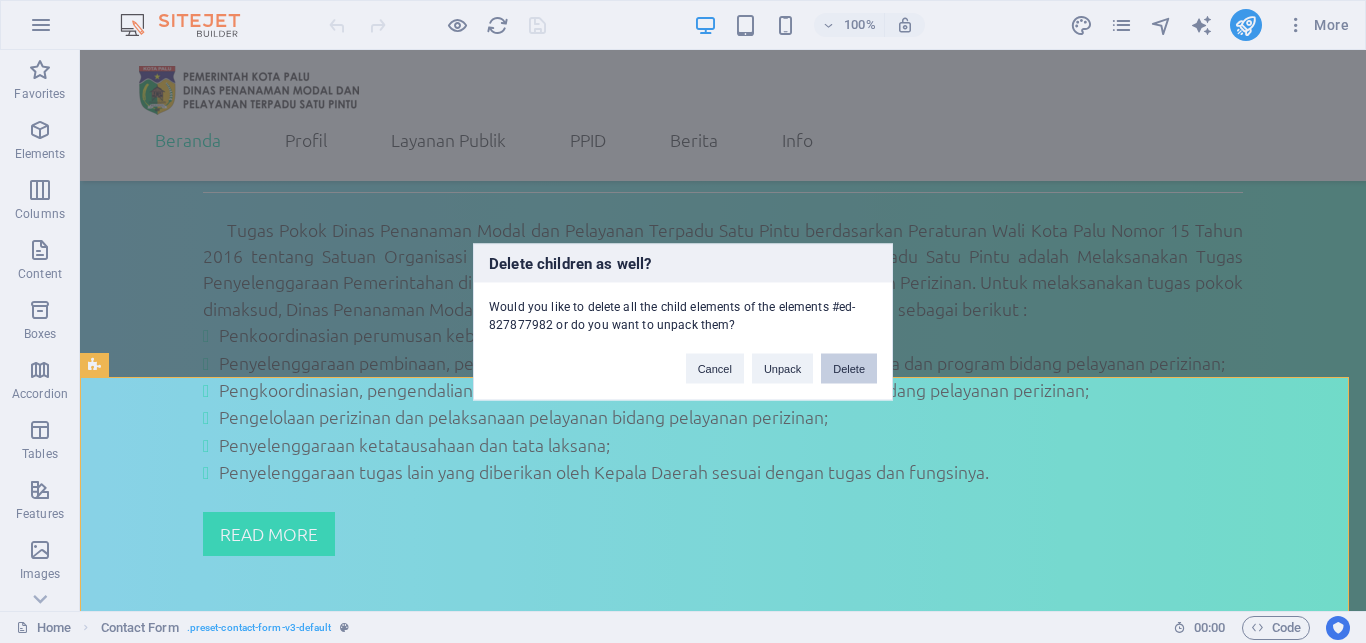 click on "Delete" at bounding box center [849, 368] 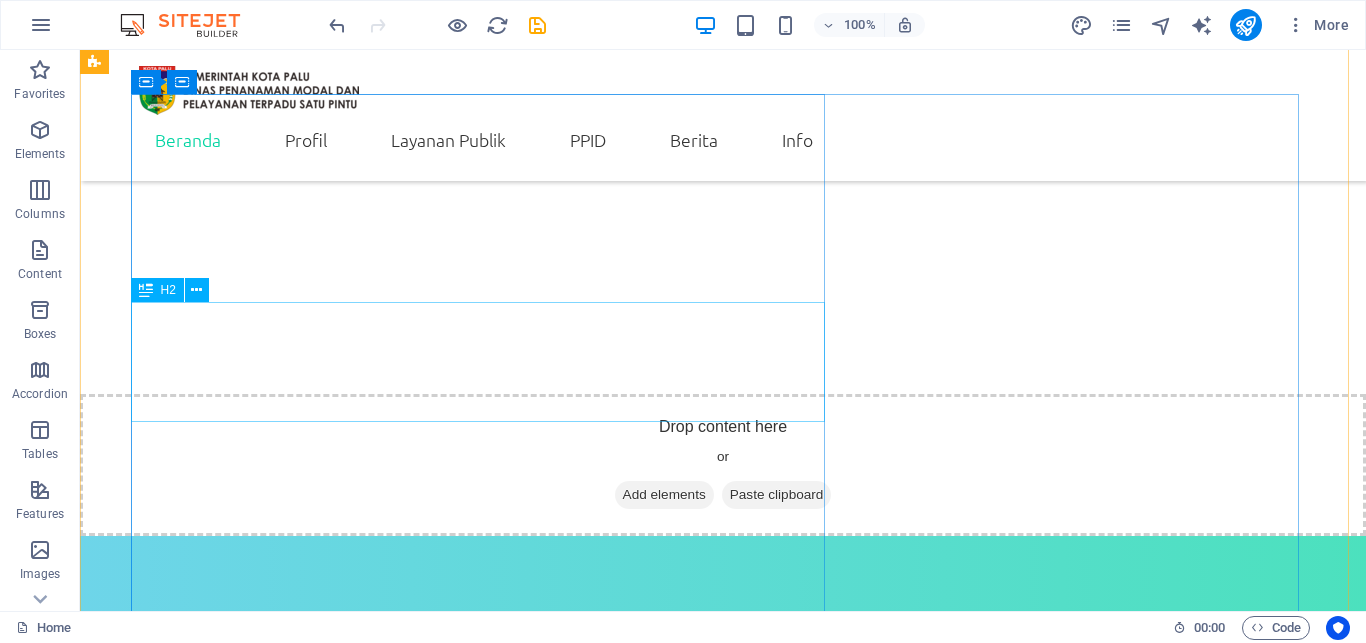 scroll, scrollTop: 3394, scrollLeft: 0, axis: vertical 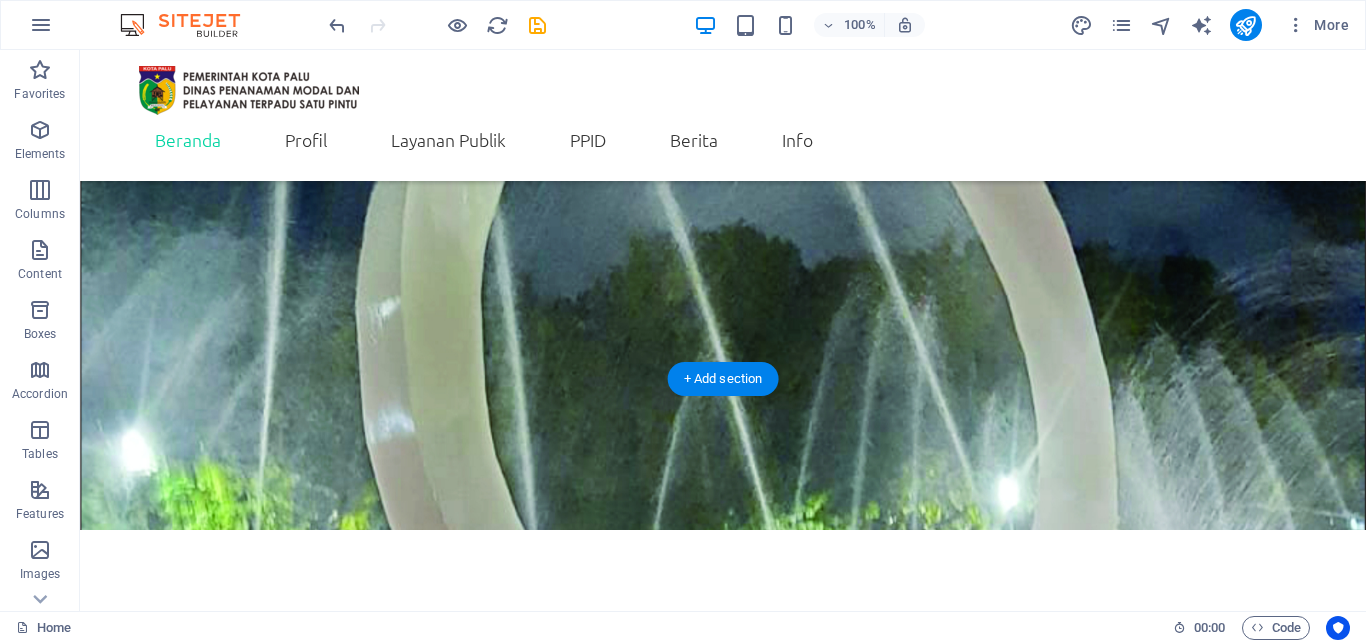 click at bounding box center [723, 6252] 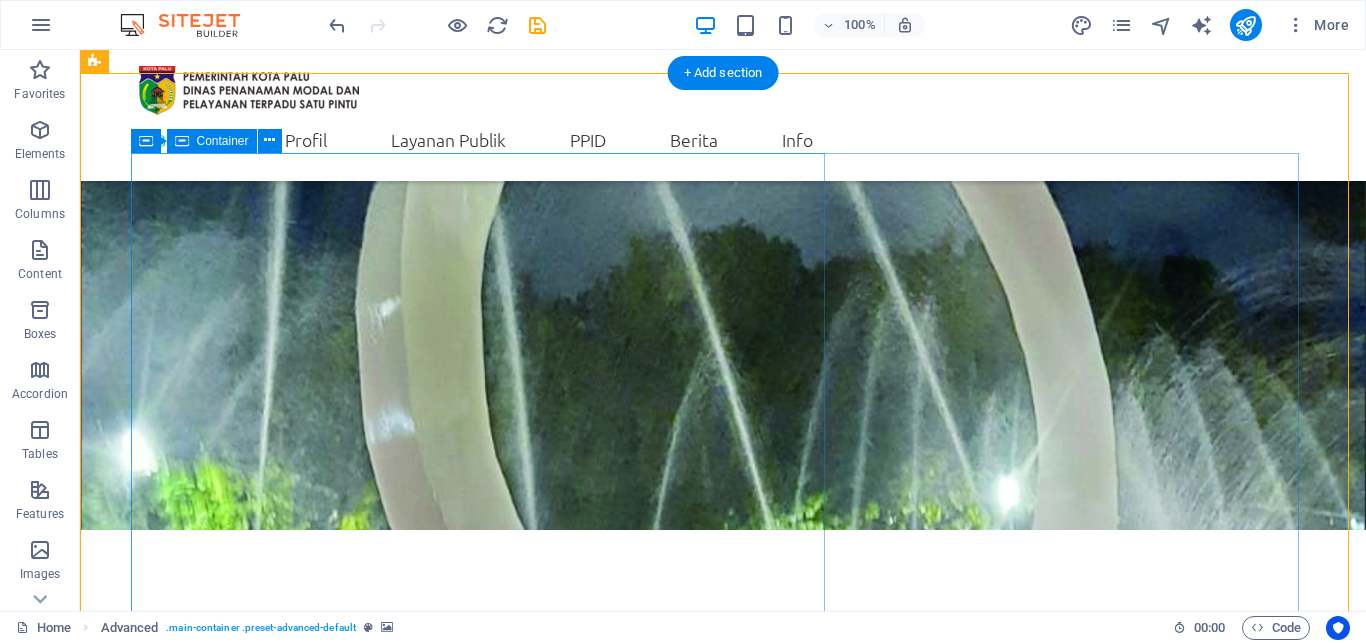 scroll, scrollTop: 3447, scrollLeft: 0, axis: vertical 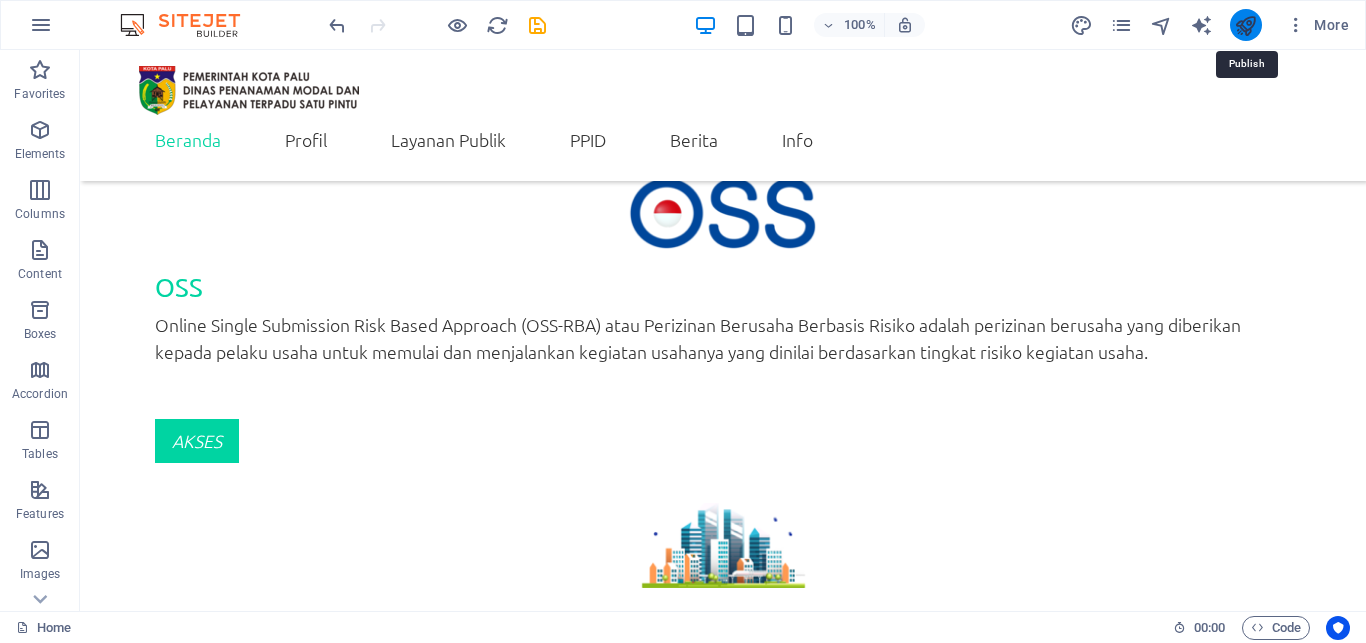 click at bounding box center [1245, 25] 